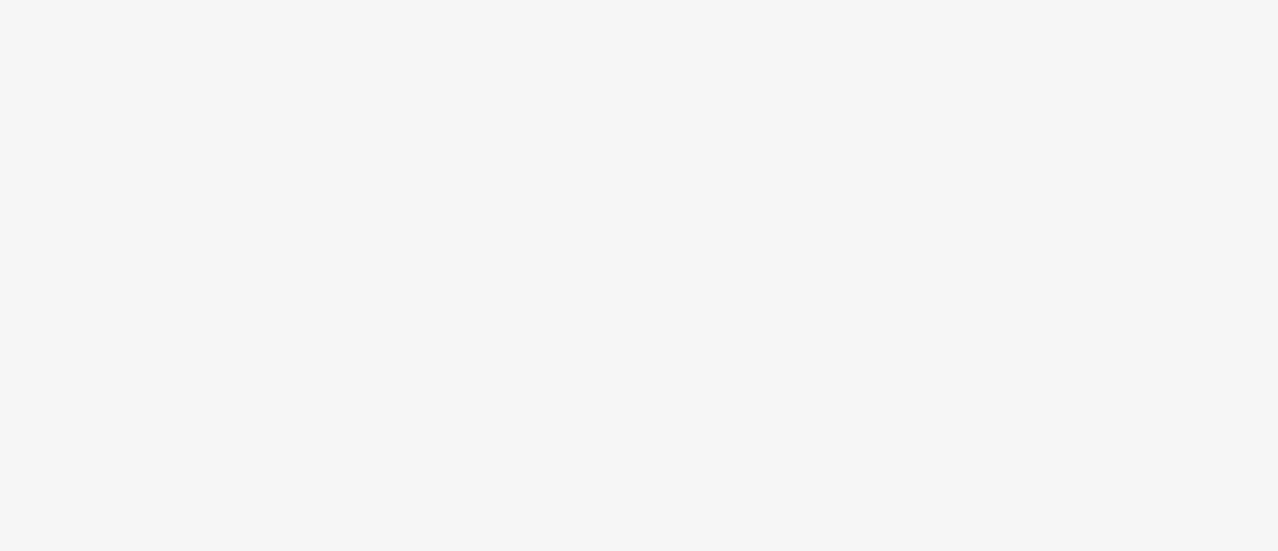 scroll, scrollTop: 0, scrollLeft: 0, axis: both 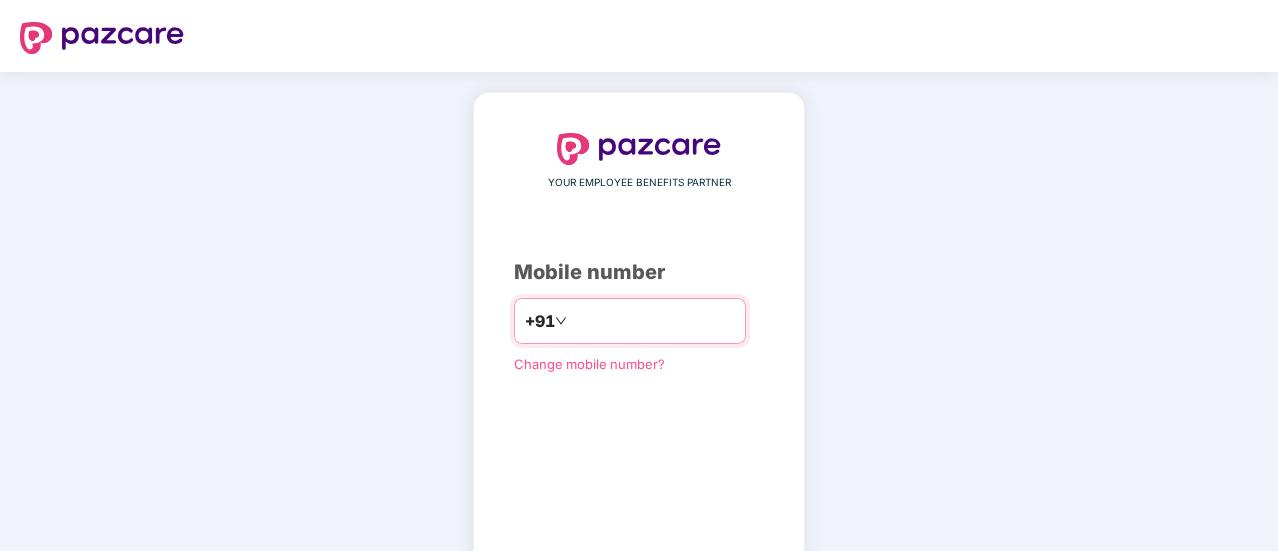 click at bounding box center [653, 321] 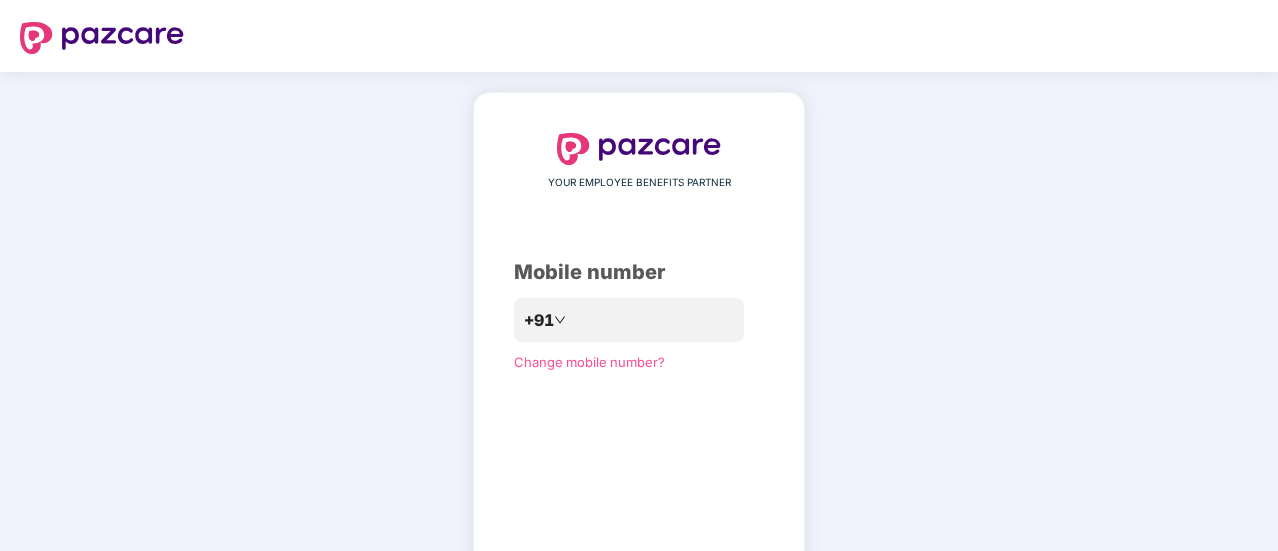 click on "**********" at bounding box center [639, 367] 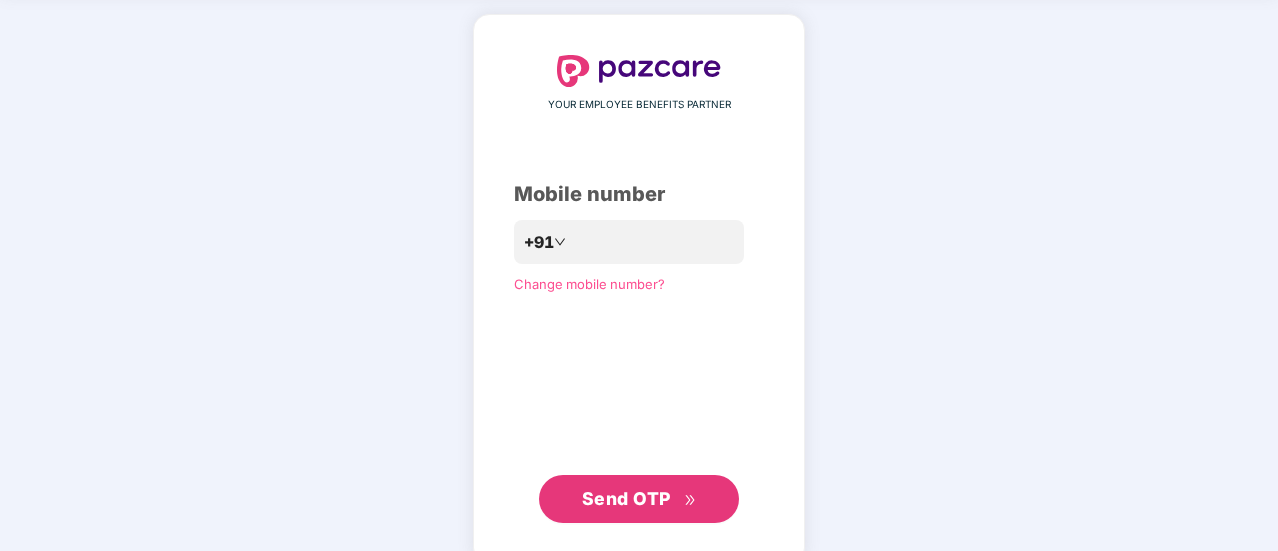 scroll, scrollTop: 80, scrollLeft: 0, axis: vertical 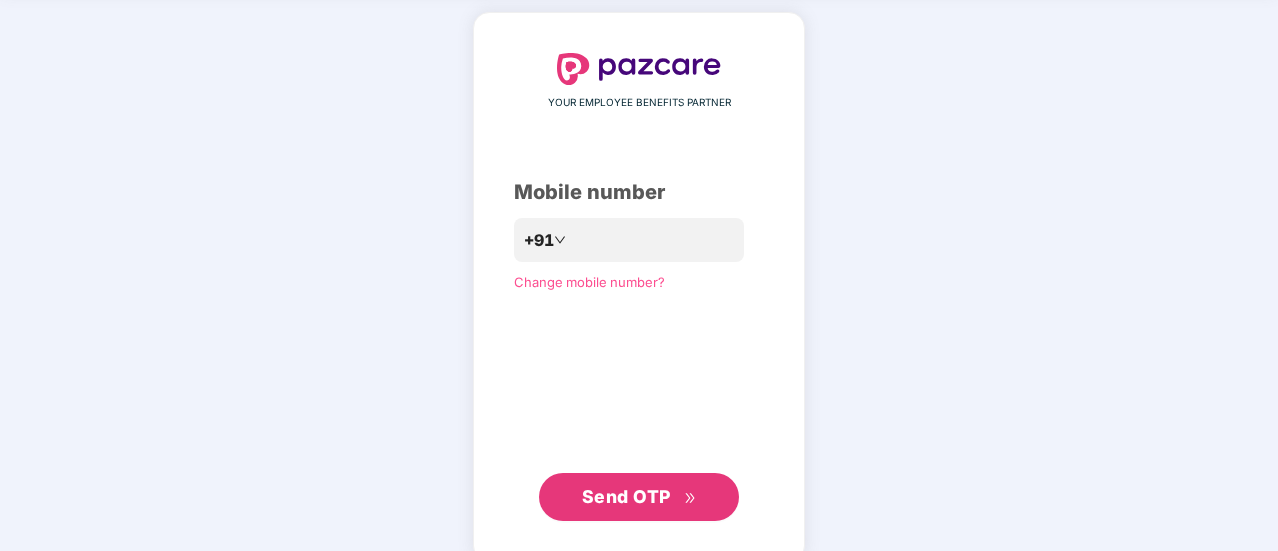 click on "Send OTP" at bounding box center (626, 496) 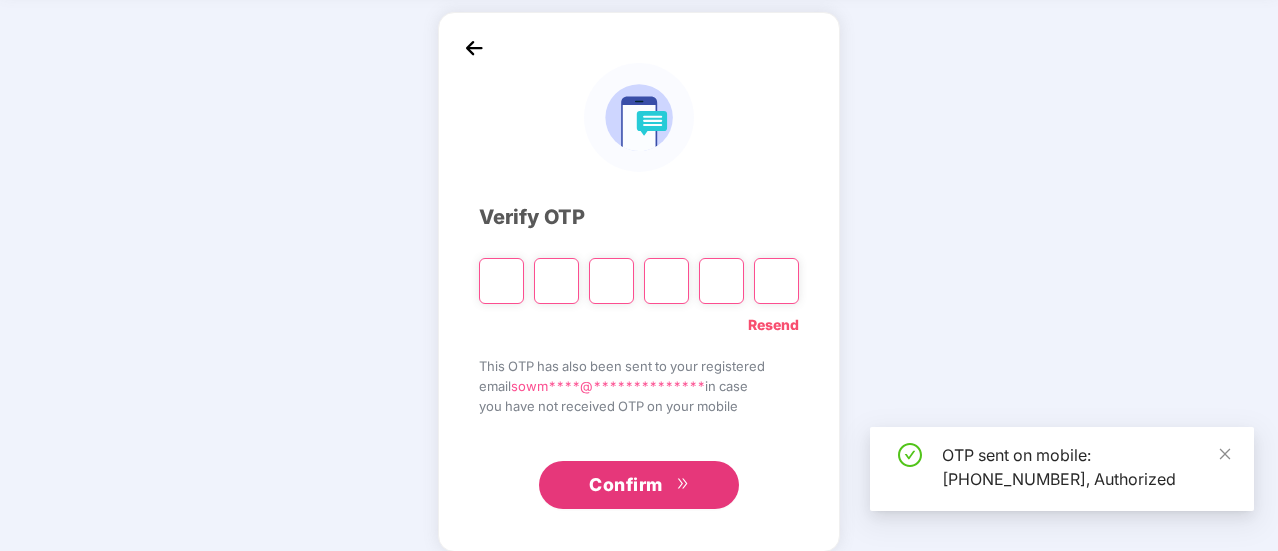 click at bounding box center [501, 281] 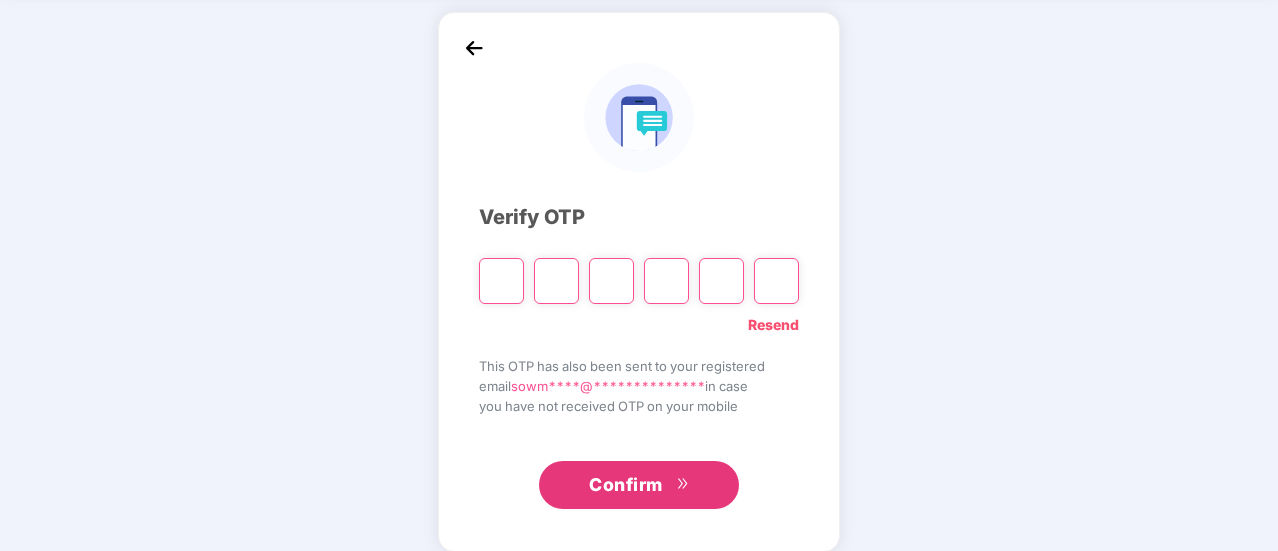 type on "*" 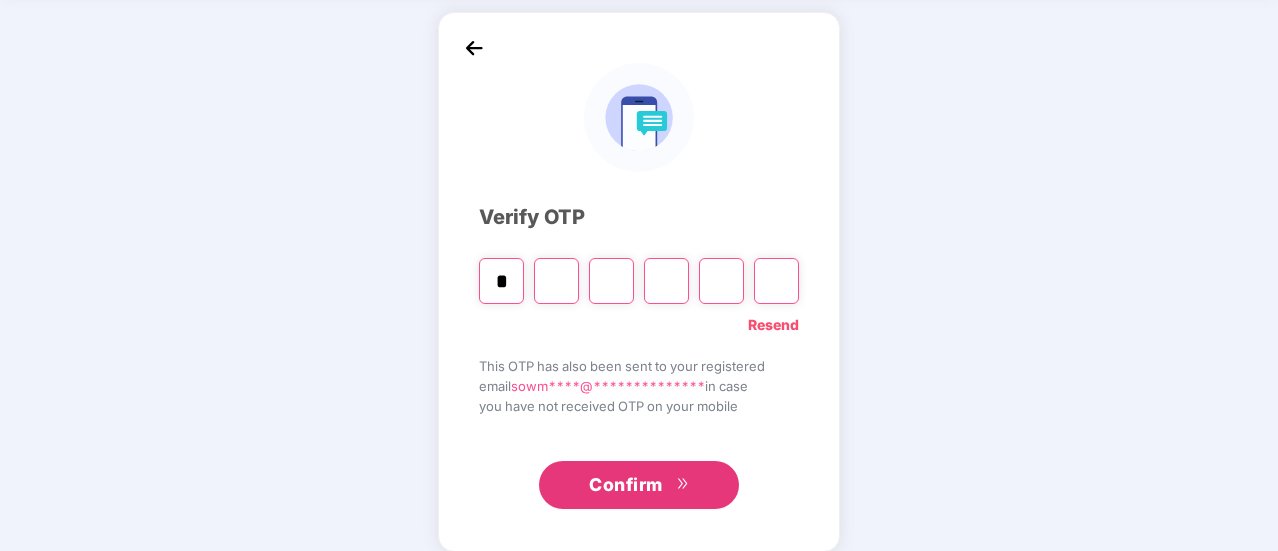 type on "*" 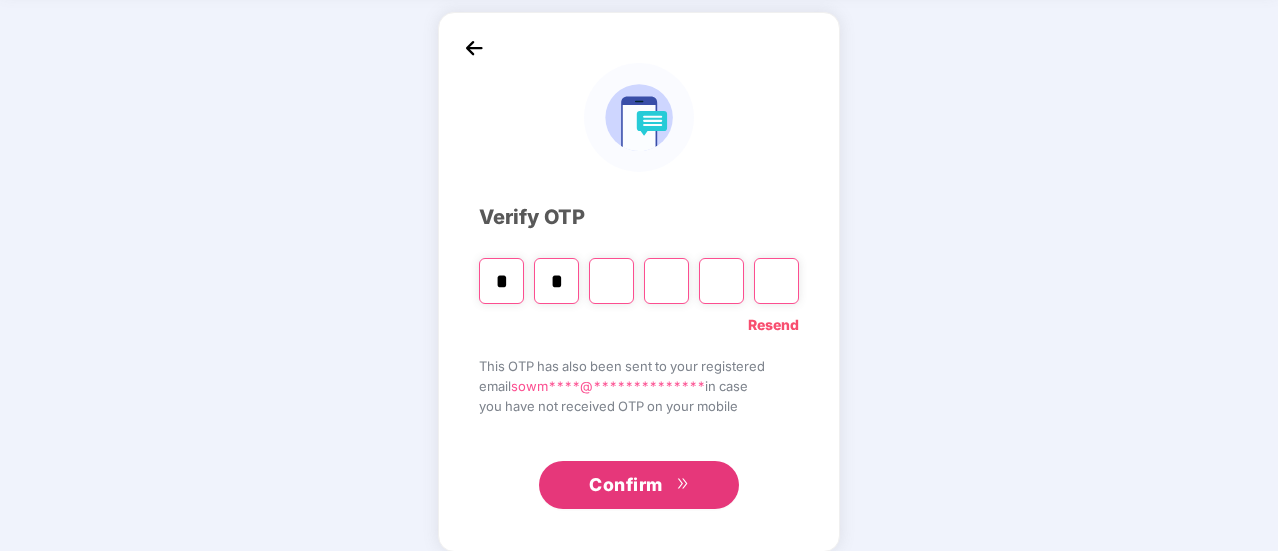 type on "*" 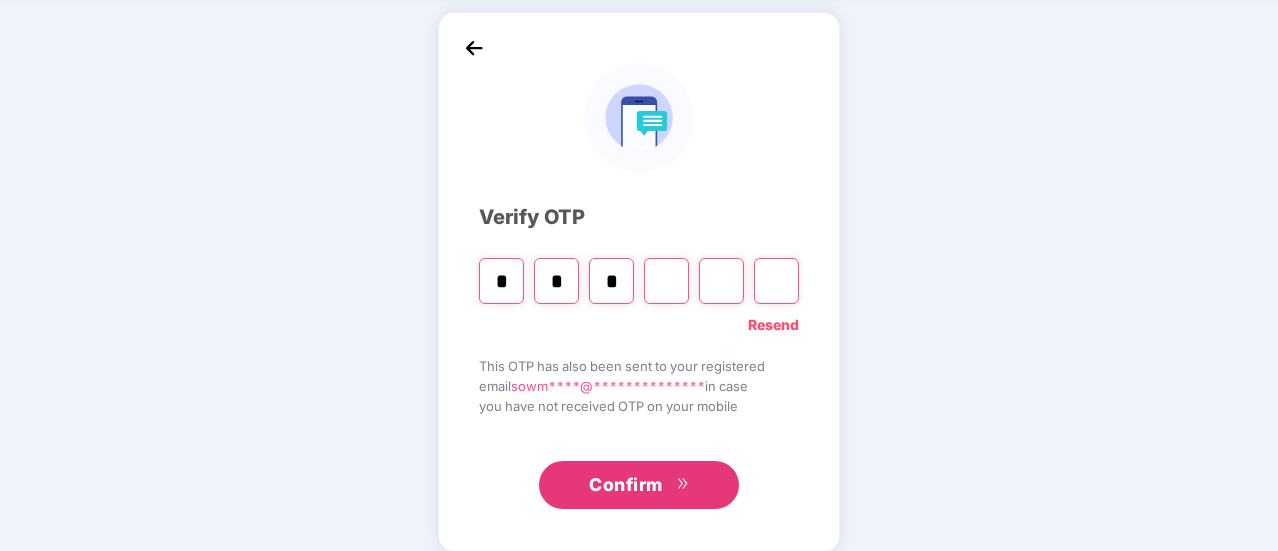 type on "*" 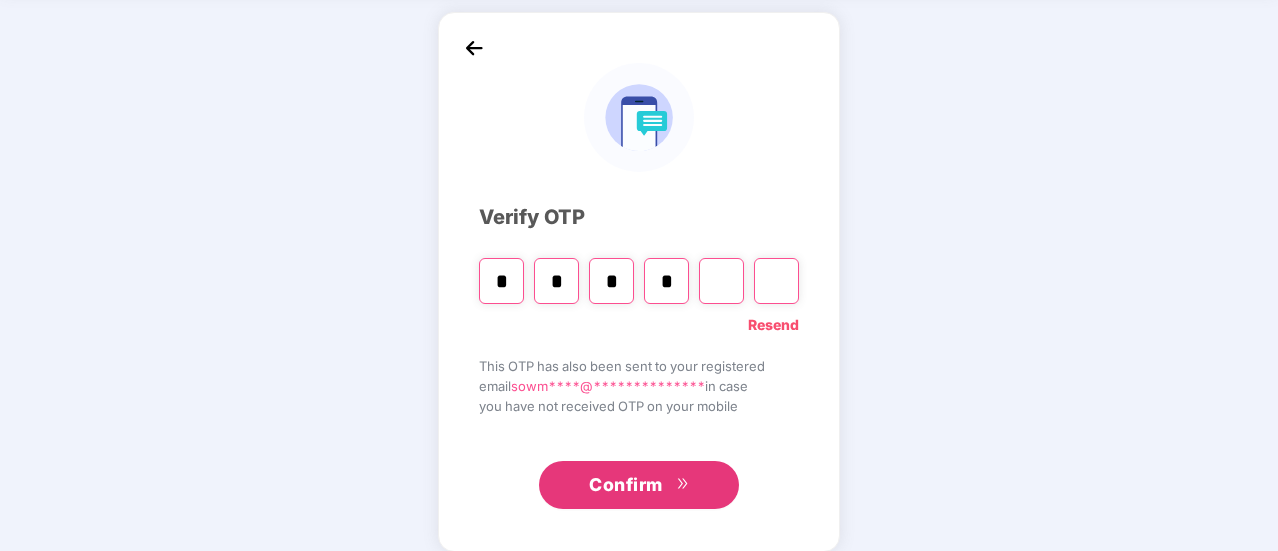 type on "*" 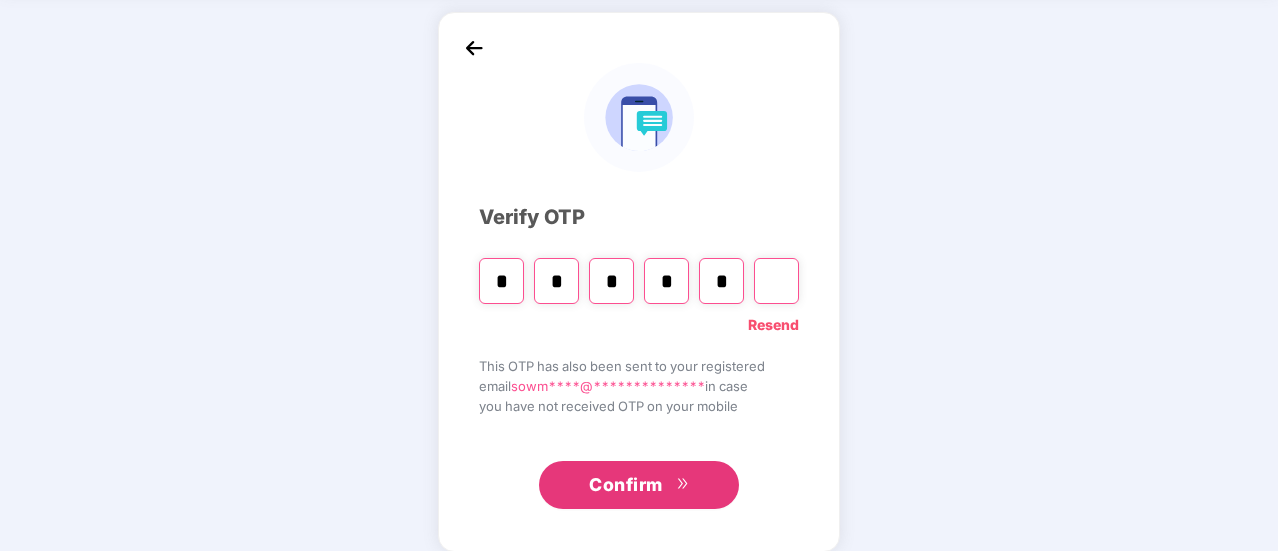 type on "*" 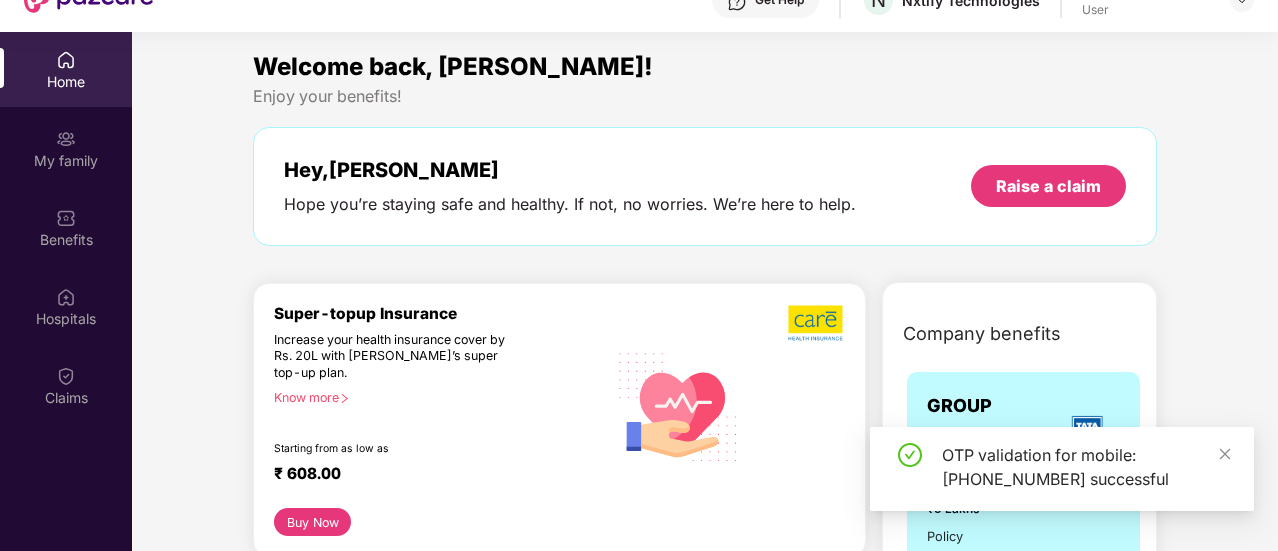 scroll, scrollTop: 112, scrollLeft: 0, axis: vertical 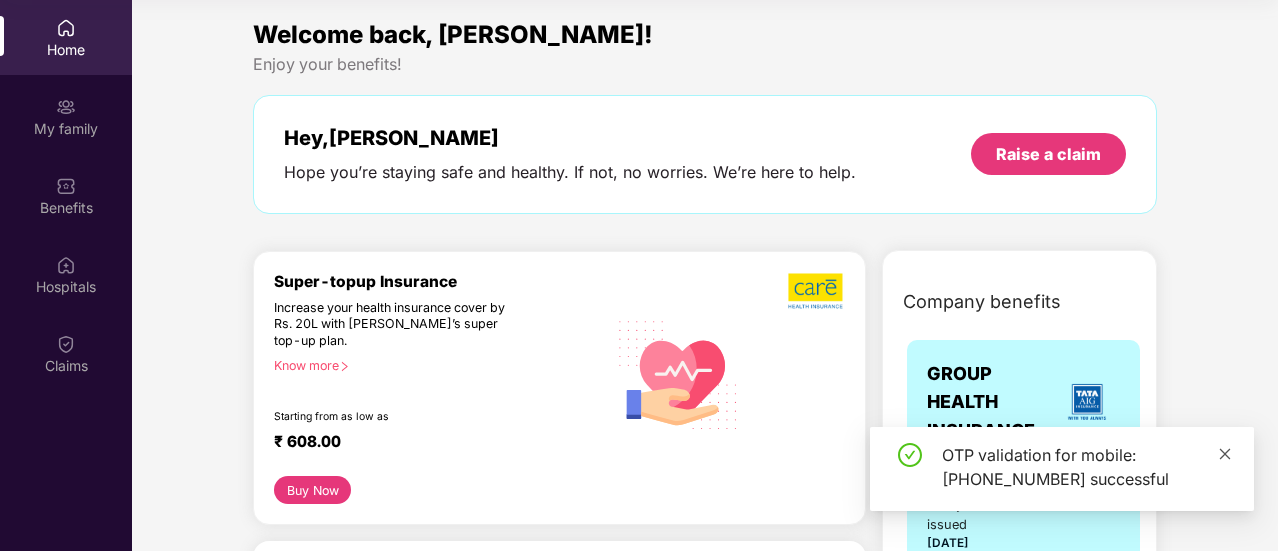 click at bounding box center [1225, 453] 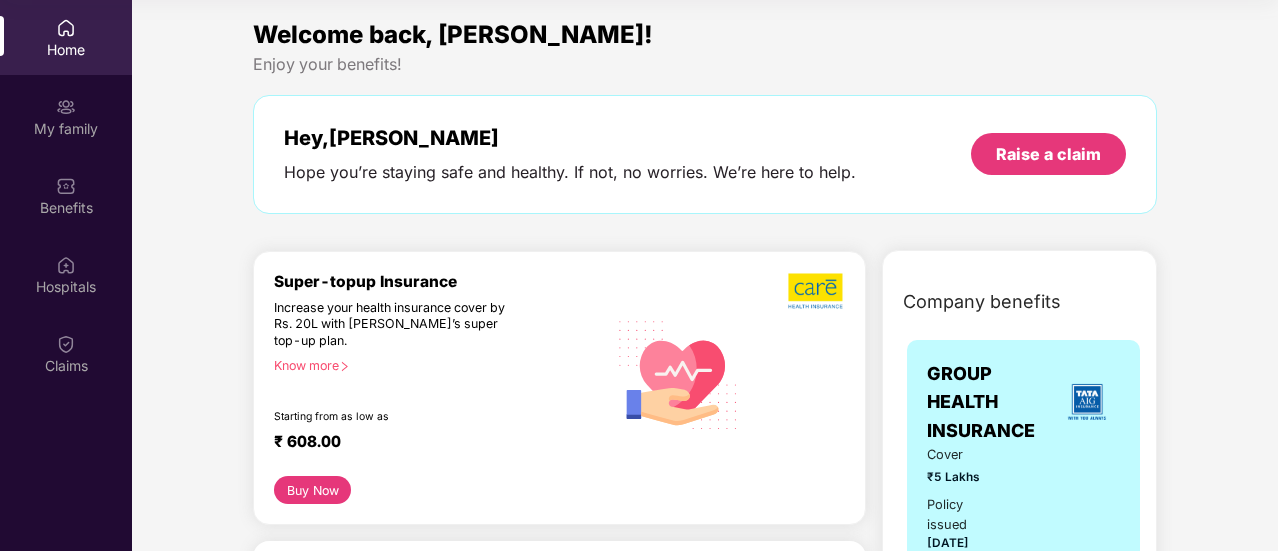 click on "Enjoy your benefits!" at bounding box center [705, 64] 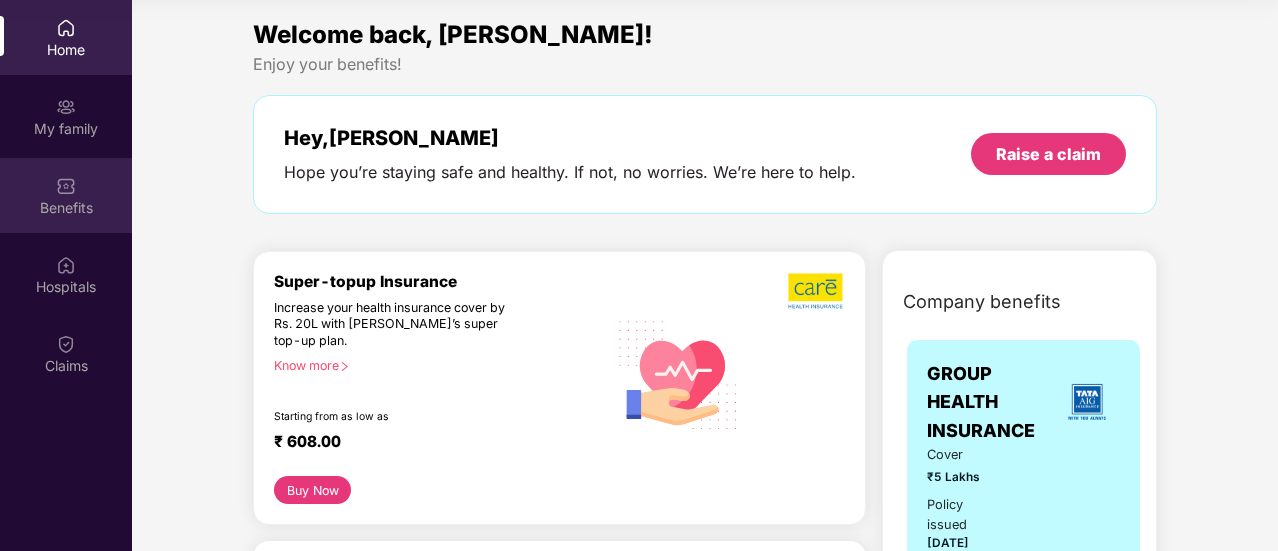 click at bounding box center (66, 186) 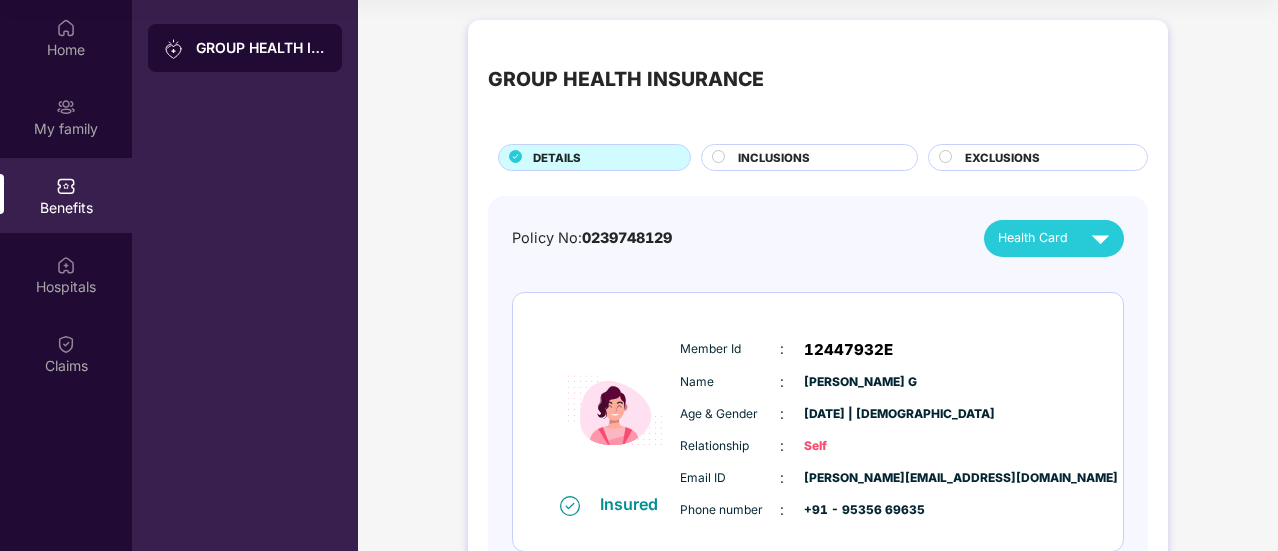 click on "INCLUSIONS" at bounding box center (774, 158) 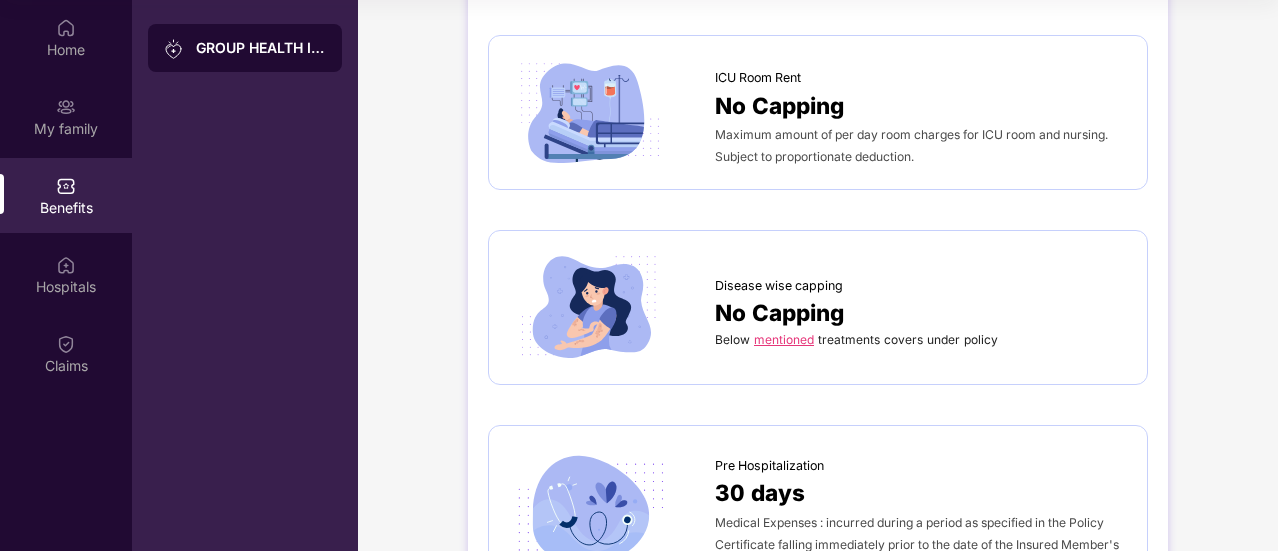 scroll, scrollTop: 600, scrollLeft: 0, axis: vertical 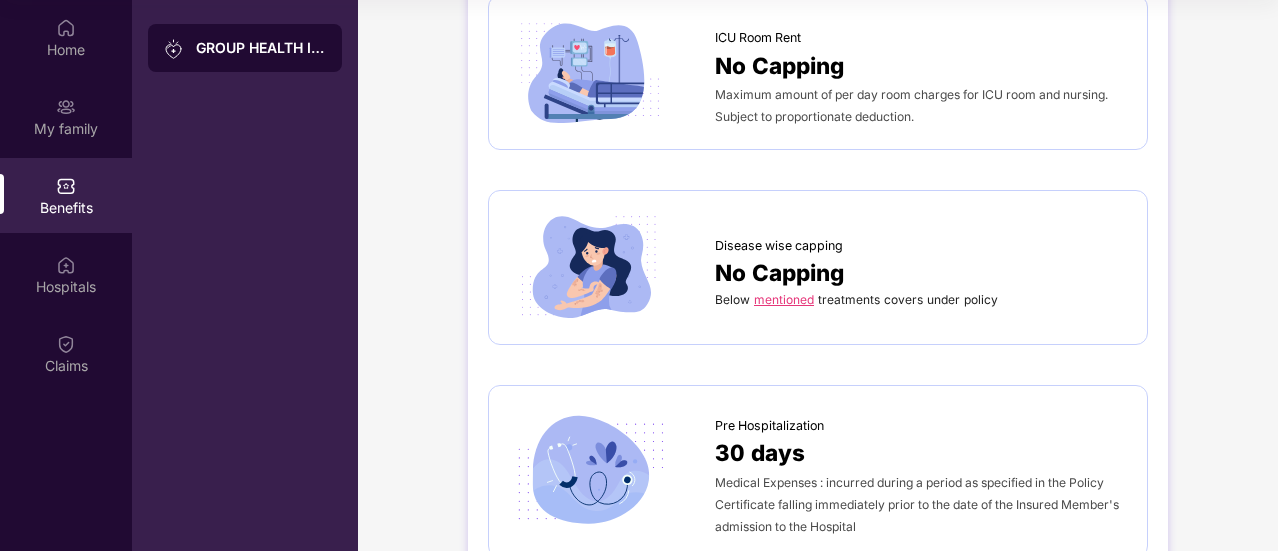 click on "mentioned" at bounding box center (784, 299) 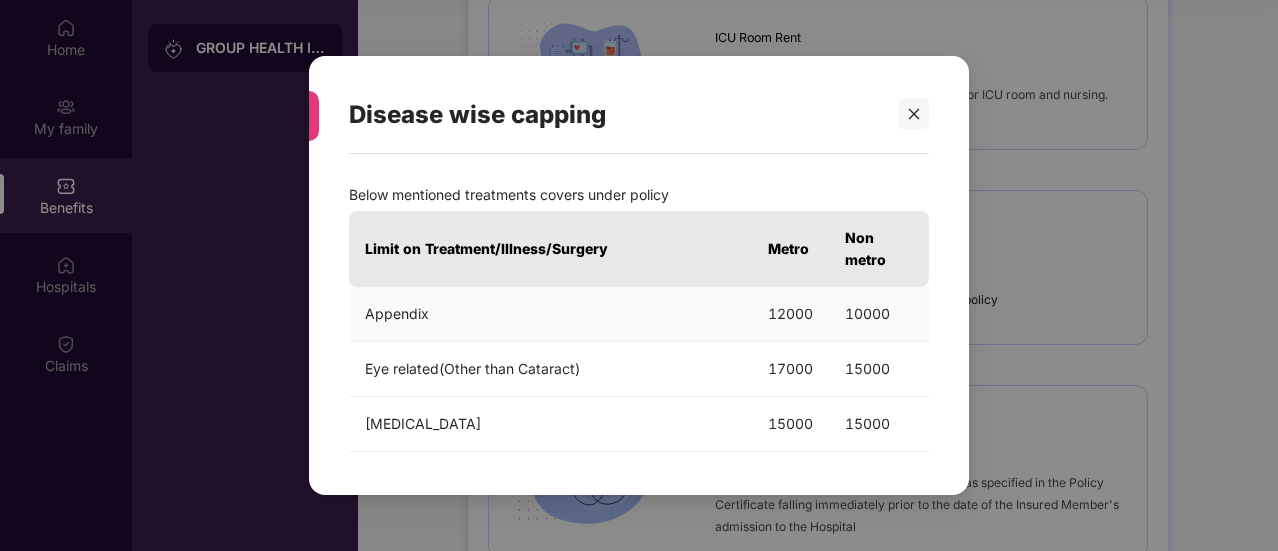 click on "12000" at bounding box center [790, 314] 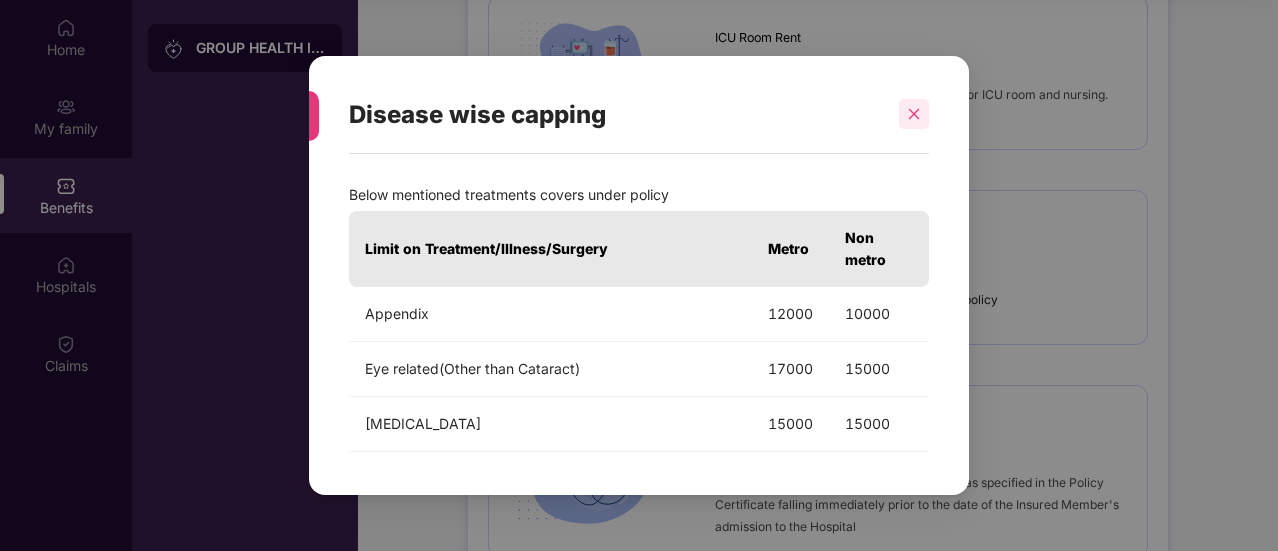 click 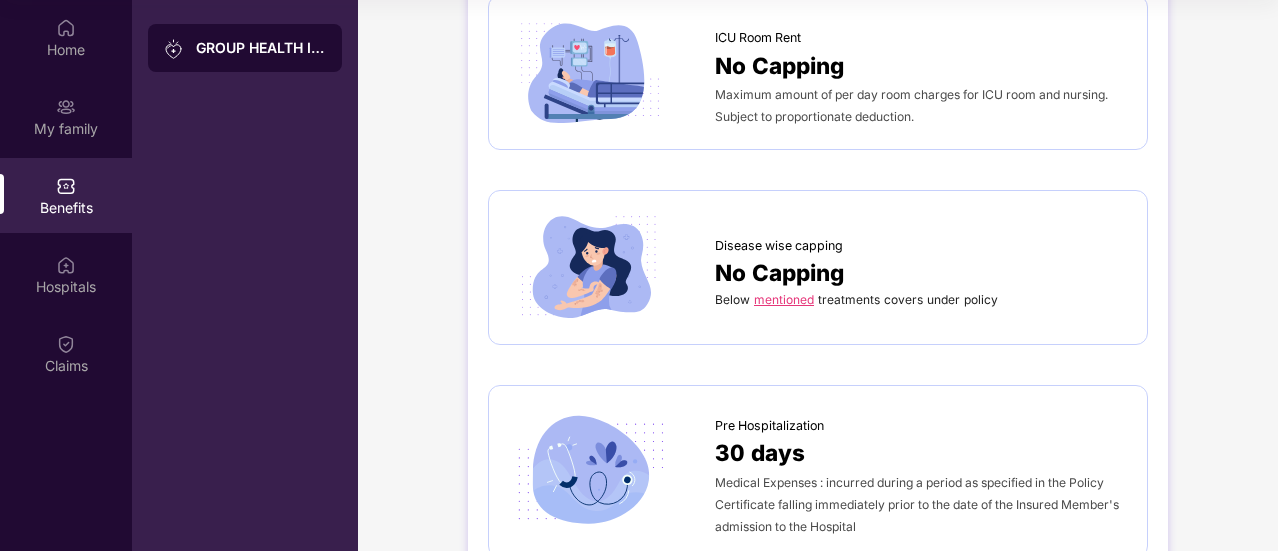 click on "Medical Expenses : incurred during a period as specified in the Policy Certificate falling immediately prior to the date of the Insured Member's admission to the Hospital" at bounding box center [917, 504] 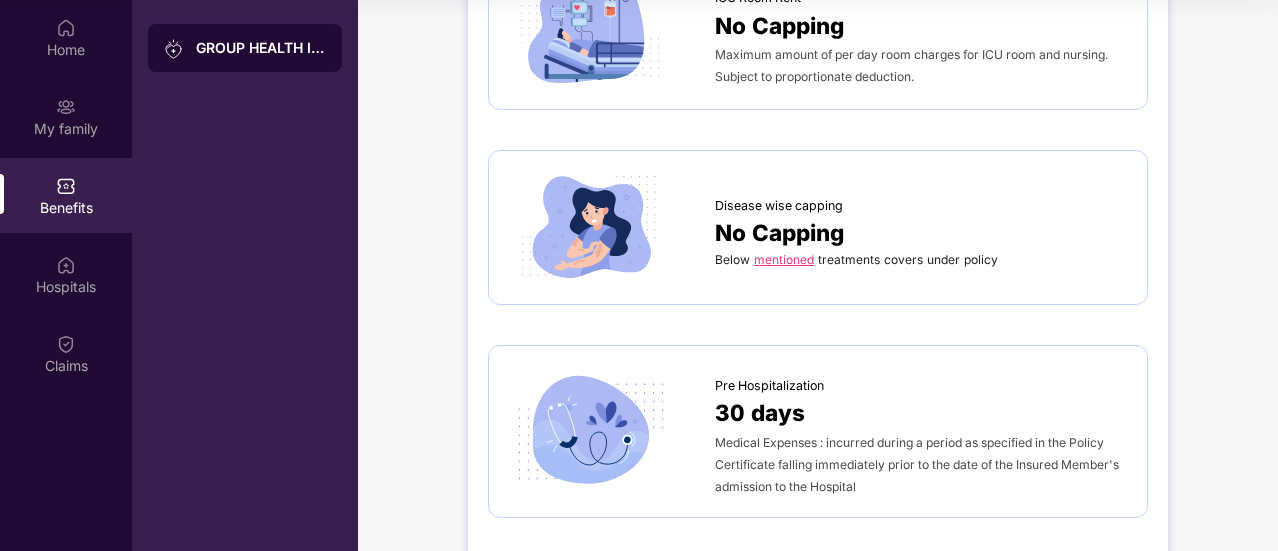 click on "Medical Expenses : incurred during a period as specified in the Policy Certificate falling immediately prior to the date of the Insured Member's admission to the Hospital" at bounding box center [917, 464] 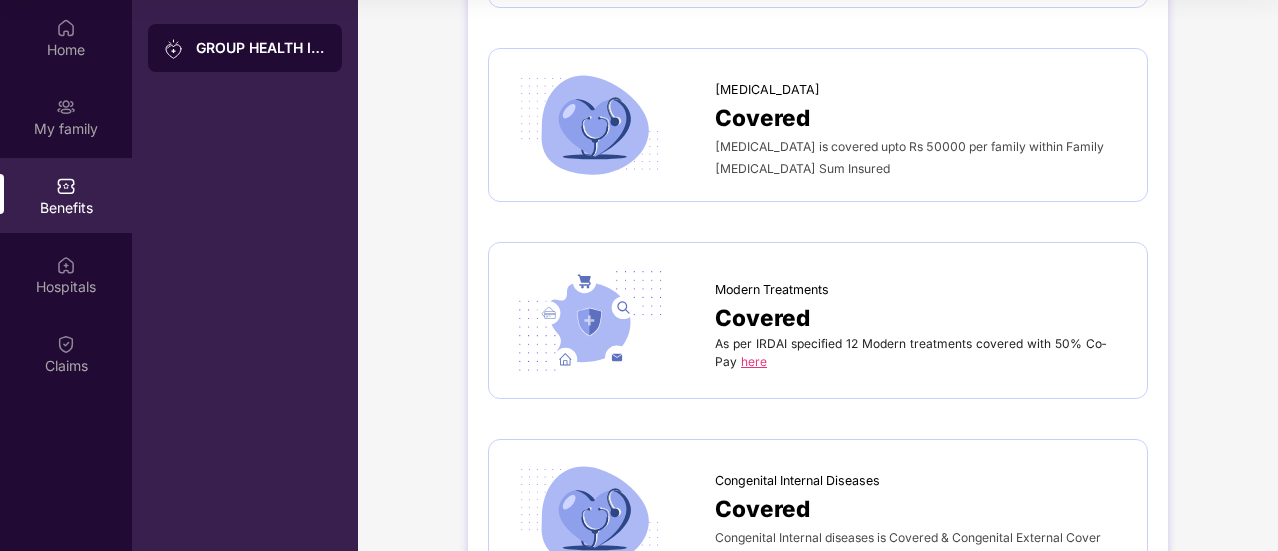 scroll, scrollTop: 3720, scrollLeft: 0, axis: vertical 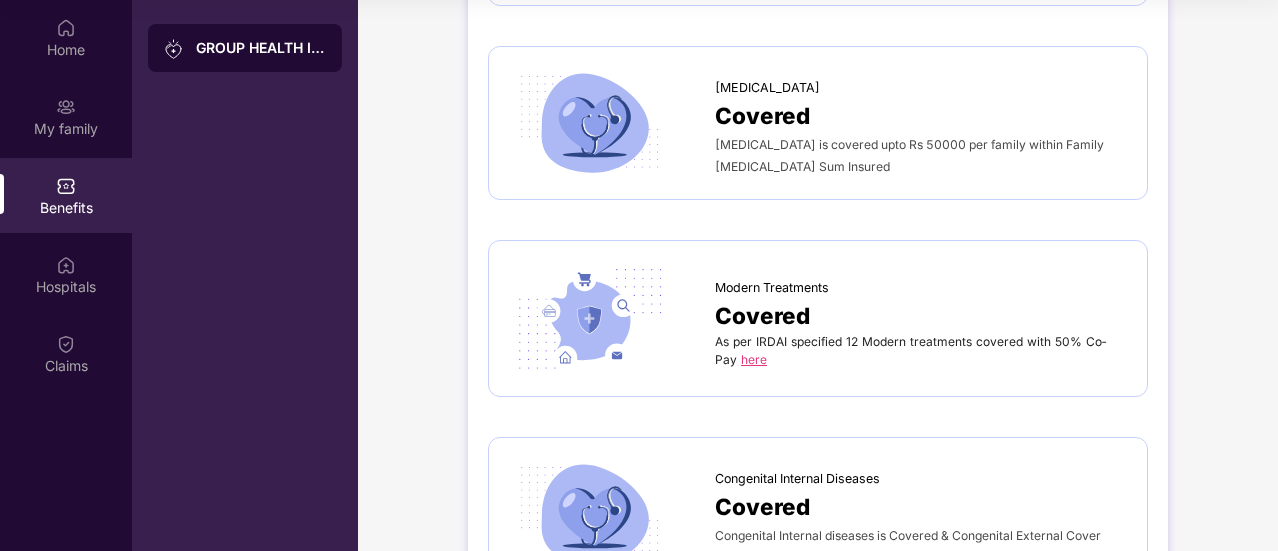 click on "here" at bounding box center (754, 359) 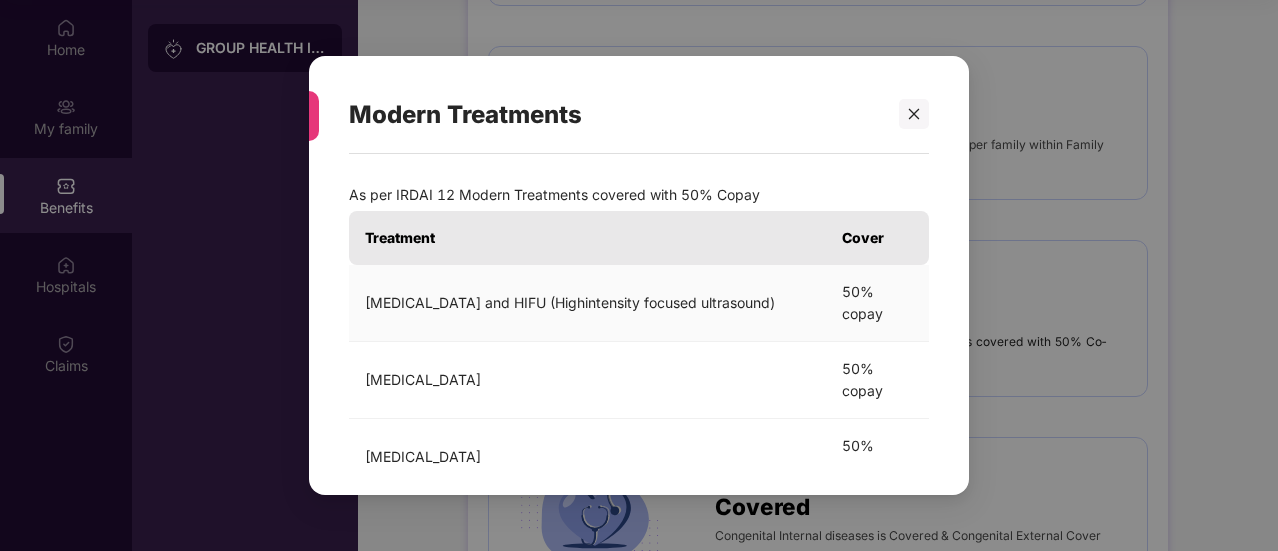 click on "[MEDICAL_DATA] and HIFU (Highintensity focused ultrasound)" at bounding box center [587, 303] 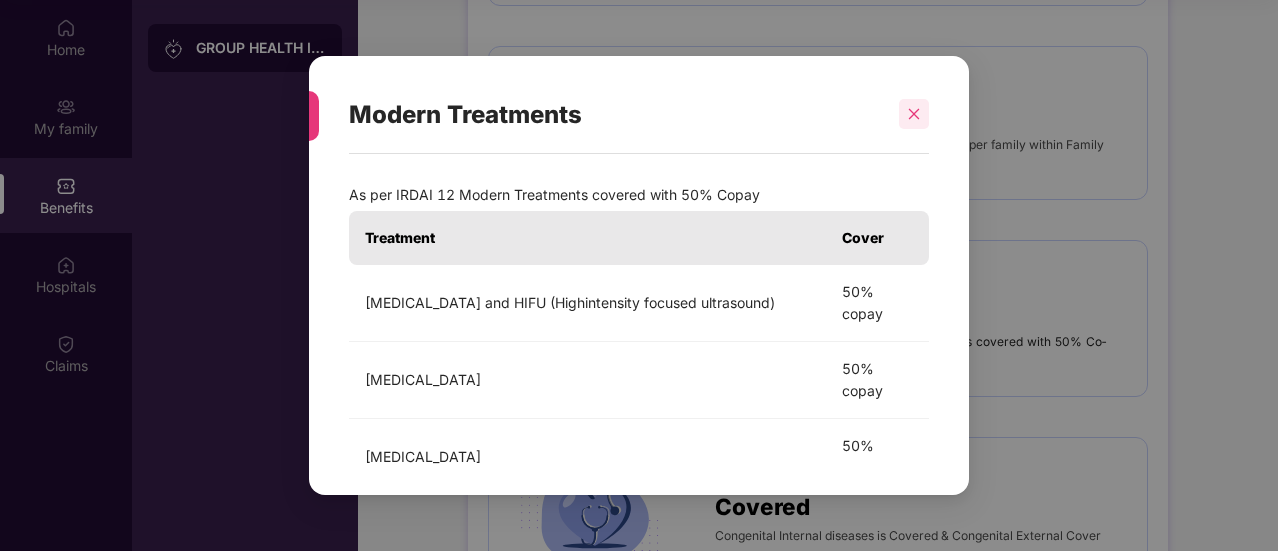 click 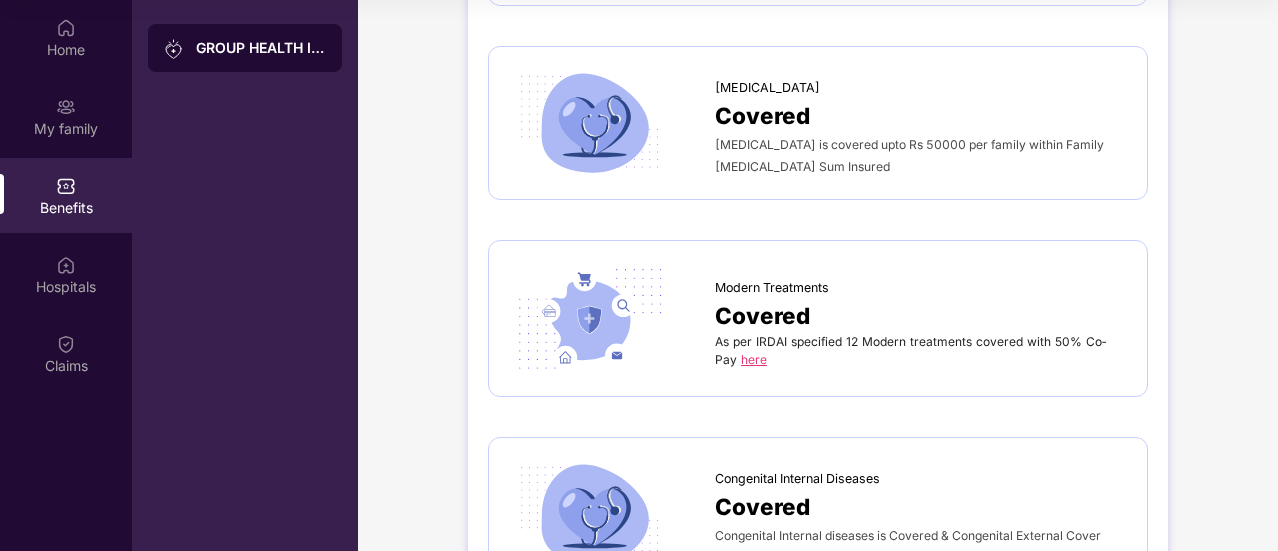 click on "Sum Insured ₹5,00,000 Self Spouse 4Dependent Children upto 25 years  Normal Room Rent No Capping Maximum amount of per day room charges for room and nursing. Subject to proportionate deduction. ICU Room Rent No Capping Maximum amount of per day room charges for ICU room and nursing. Subject to proportionate deduction. Disease wise capping No Capping Below mentioned treatments covers under policy Pre Hospitalization 30 days Medical Expenses : incurred during a period as specified in the Policy Certificate falling immediately prior to the date of the Insured Member's admission to the Hospital Post Hospitalization 60 days Medical Expenses : incurred during a period as specified in the Policy Certificate falling immediately following the date of the Insured Member's discharge from Hospital. Deductible As per policy terms No Upfront Payment For An Eligible Claim. Co-Pay on all Claims Applicable CoPay on all Claims 20% on all claims except Maternity and capped ailments Ambulance ₹1,000 Day Care Covered Covered" at bounding box center (818, -1248) 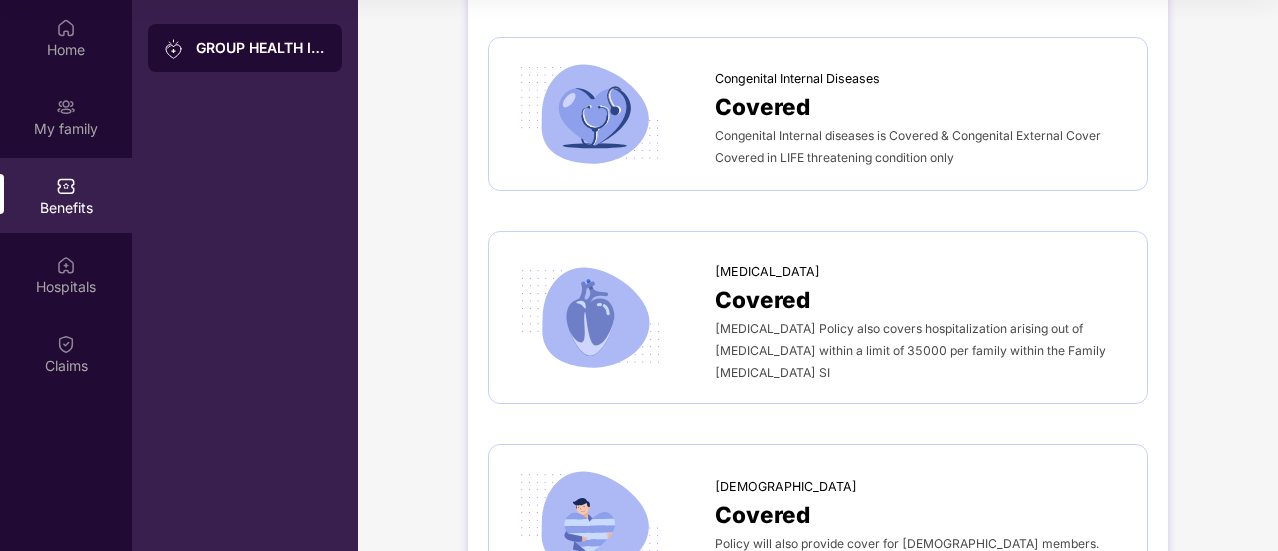 scroll, scrollTop: 4232, scrollLeft: 0, axis: vertical 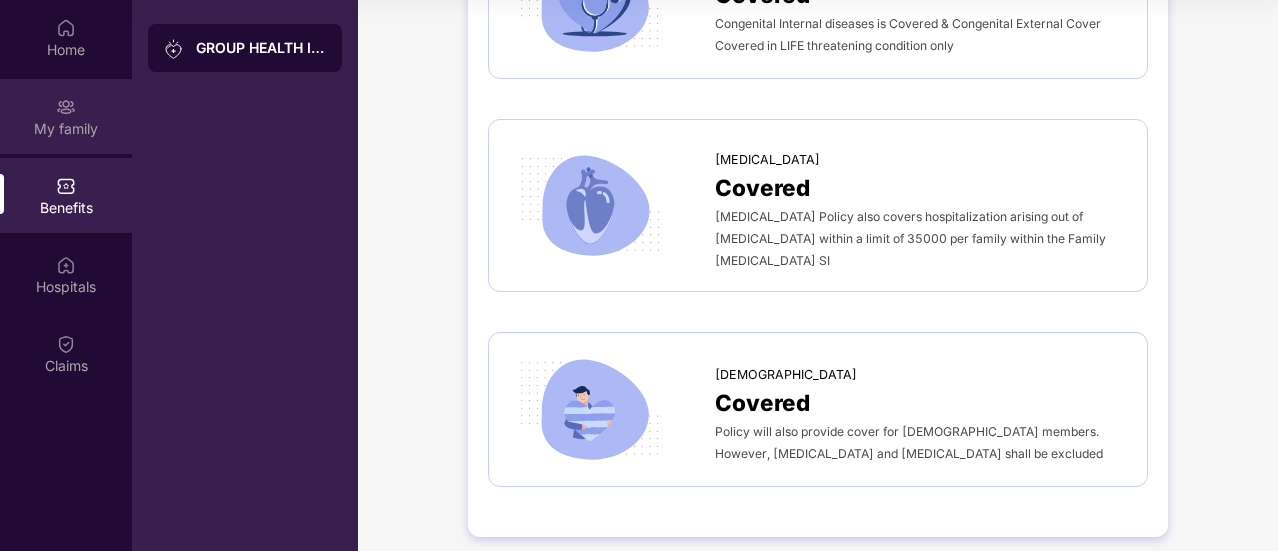 click on "My family" at bounding box center (66, 129) 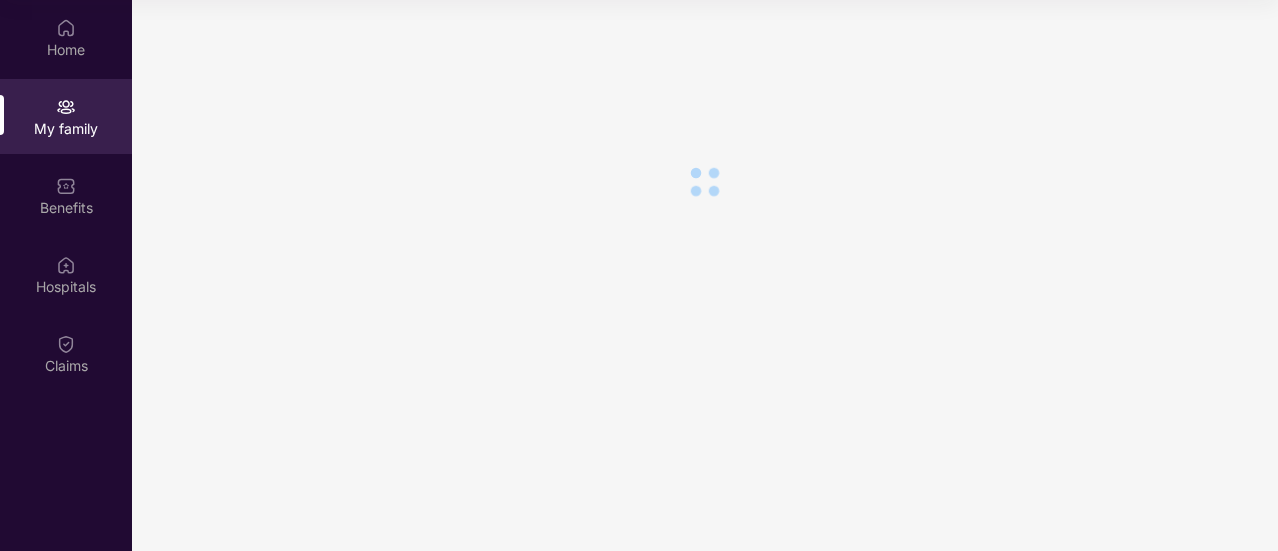 scroll, scrollTop: 0, scrollLeft: 0, axis: both 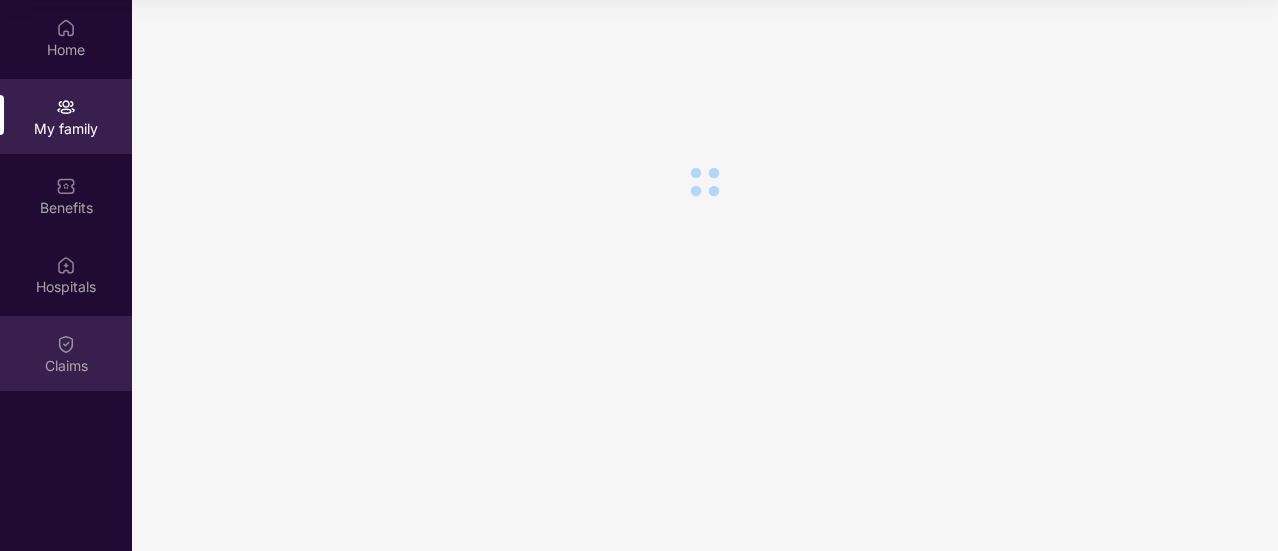 click on "Claims" at bounding box center [66, 366] 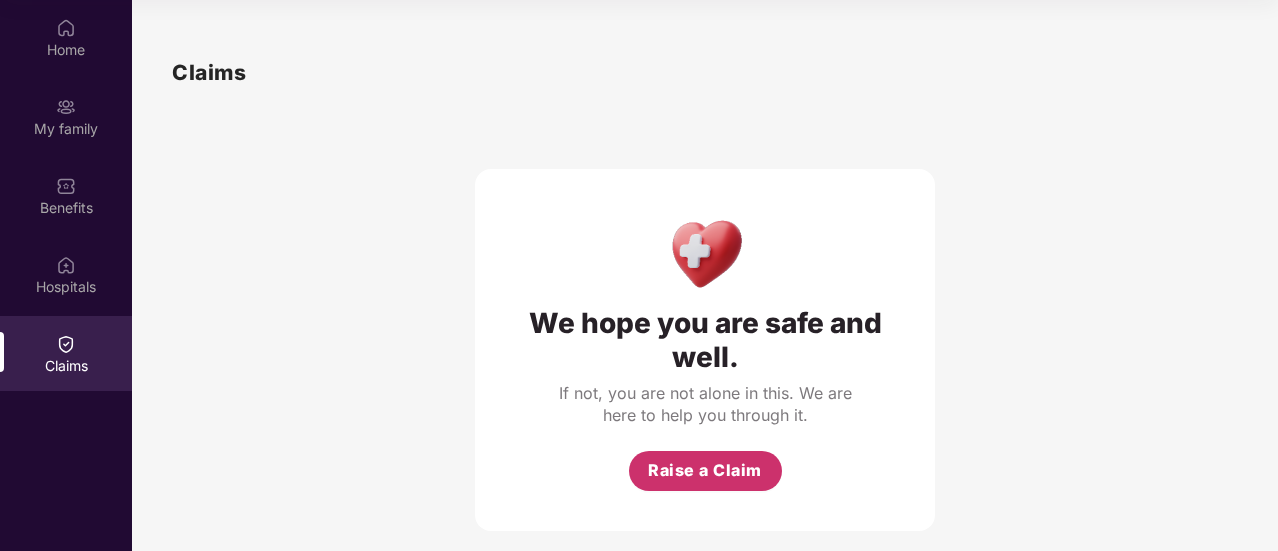 click on "Raise a Claim" at bounding box center (705, 471) 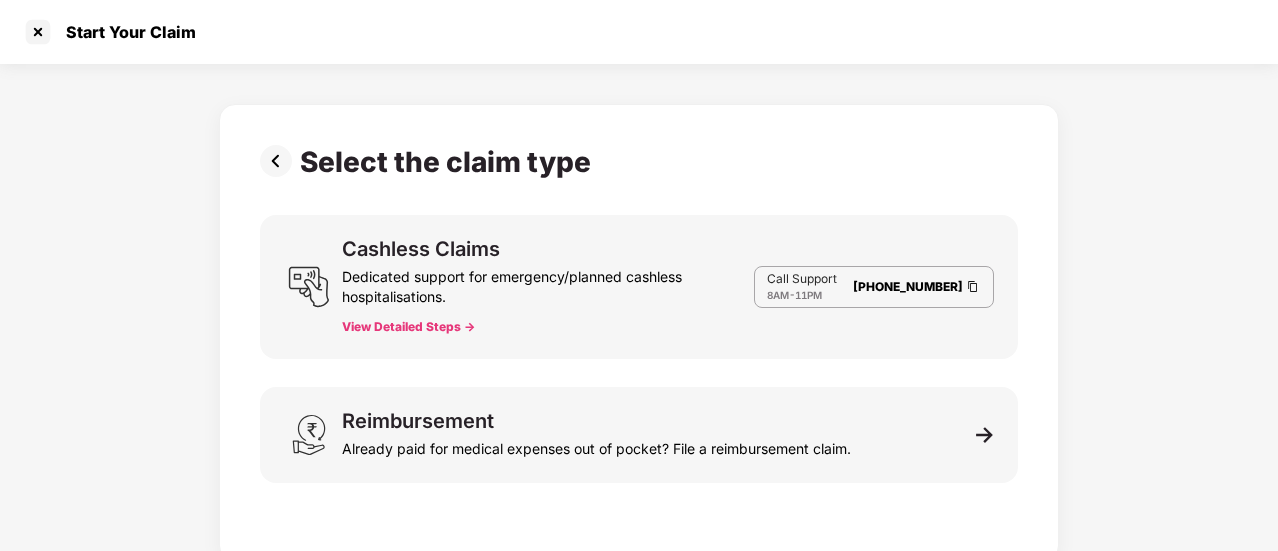 scroll, scrollTop: 48, scrollLeft: 0, axis: vertical 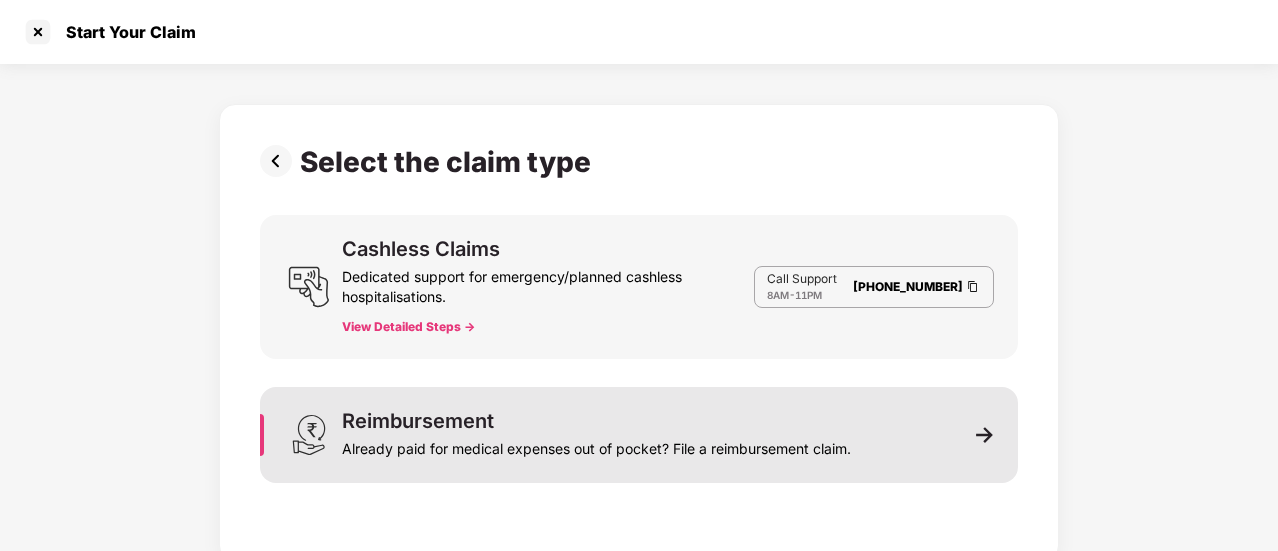 click on "Already paid for medical expenses out of pocket? File a reimbursement claim." at bounding box center (596, 445) 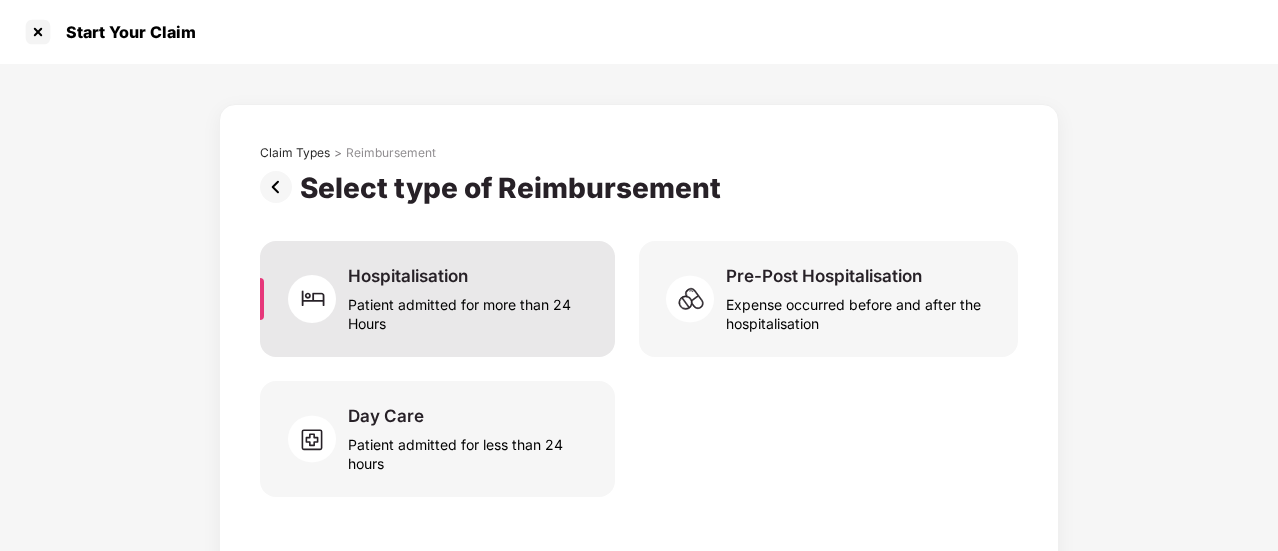 click on "Patient admitted for more than 24 Hours" at bounding box center [469, 310] 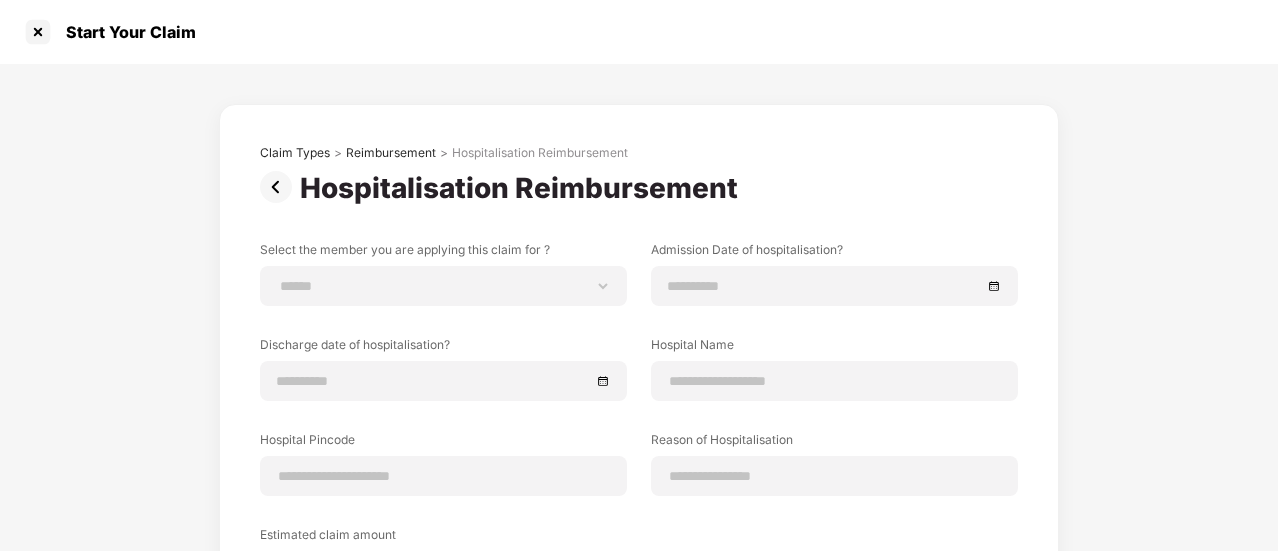 click at bounding box center [280, 187] 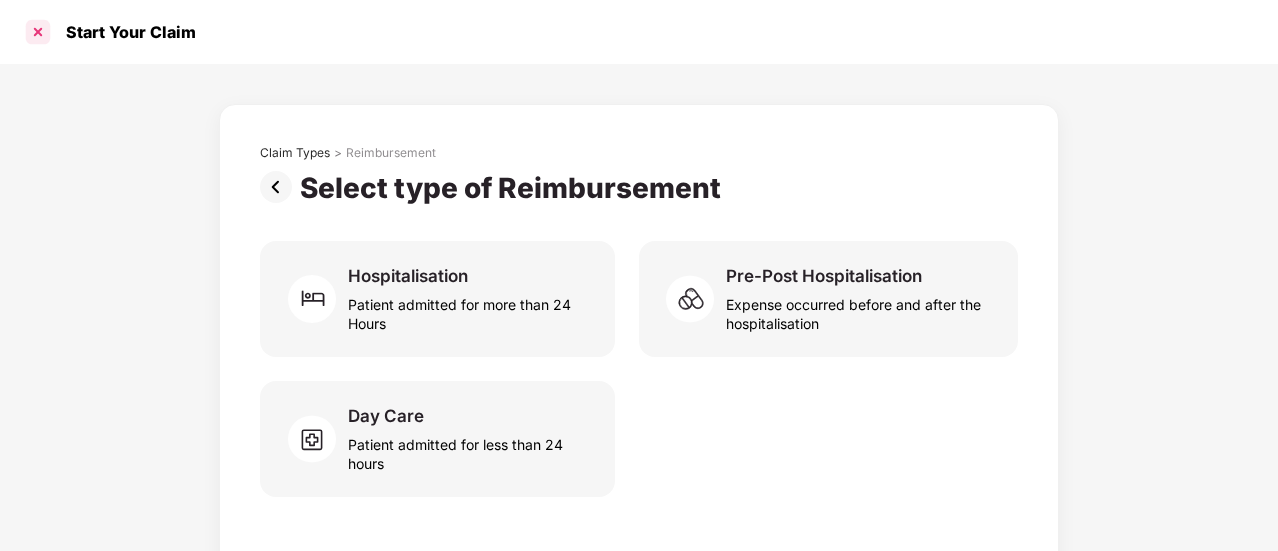 click at bounding box center [38, 32] 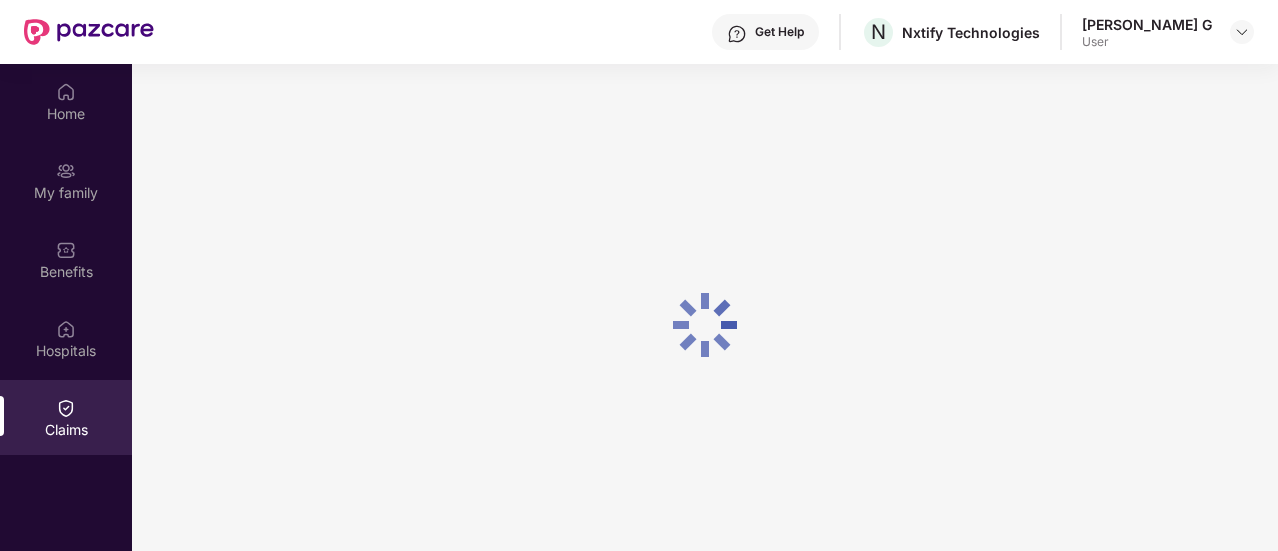 scroll, scrollTop: 112, scrollLeft: 0, axis: vertical 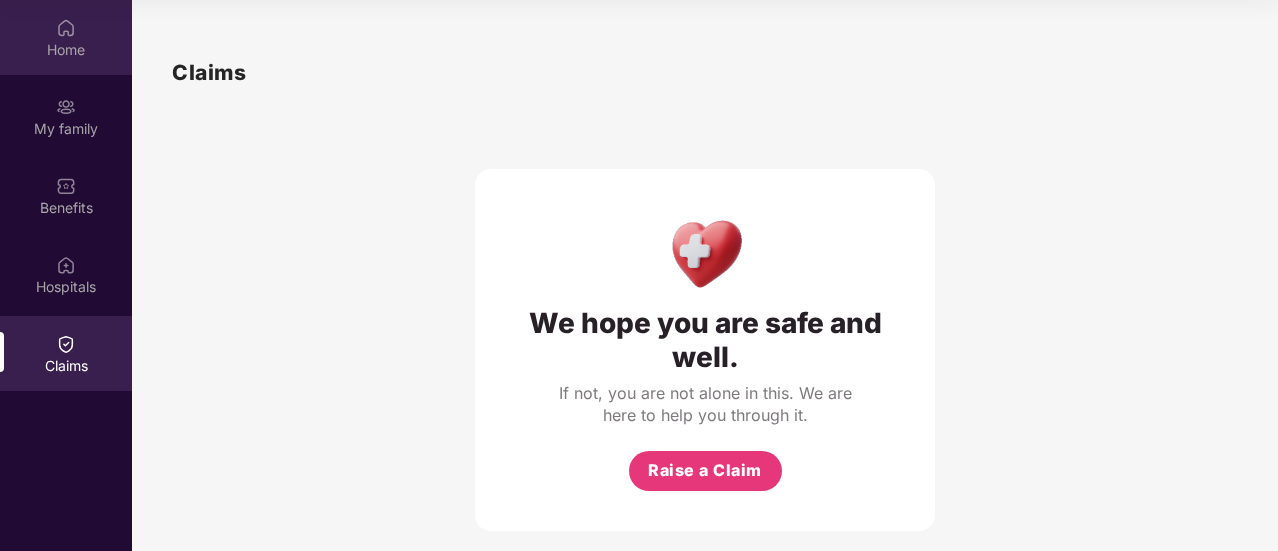 click on "Home" at bounding box center (66, 50) 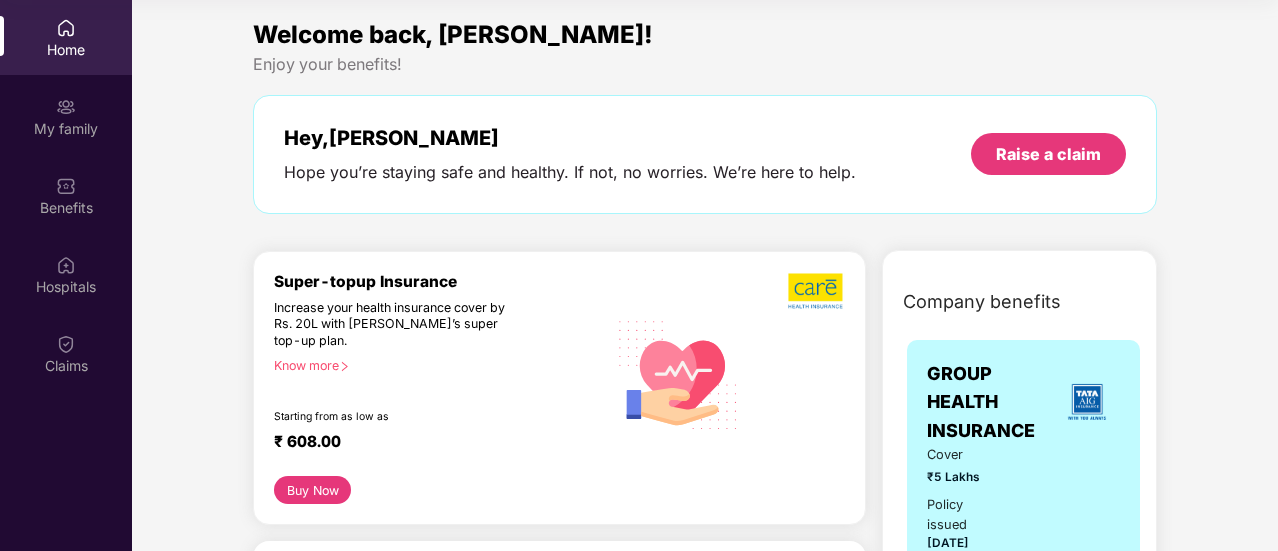 click on "Home" at bounding box center [66, 50] 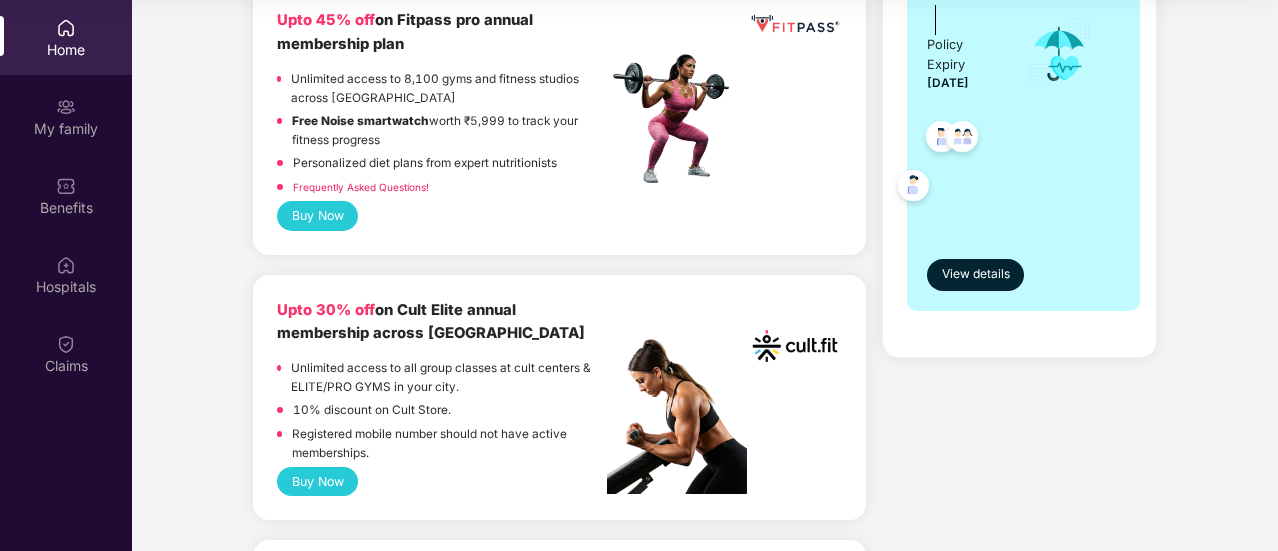 scroll, scrollTop: 126, scrollLeft: 0, axis: vertical 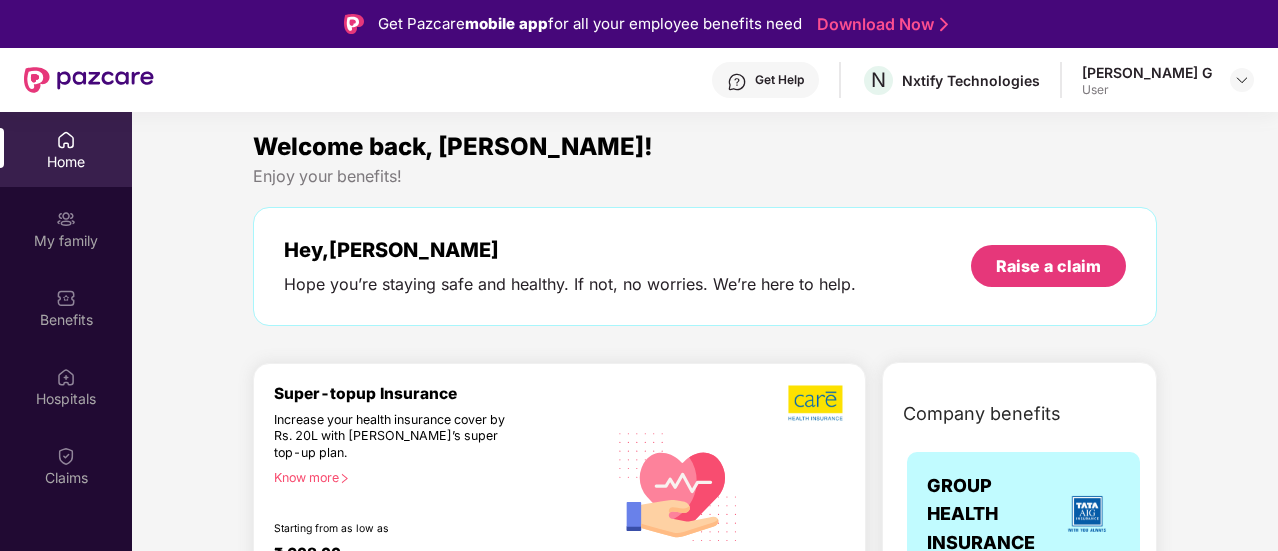 click on "Get Help" at bounding box center [779, 80] 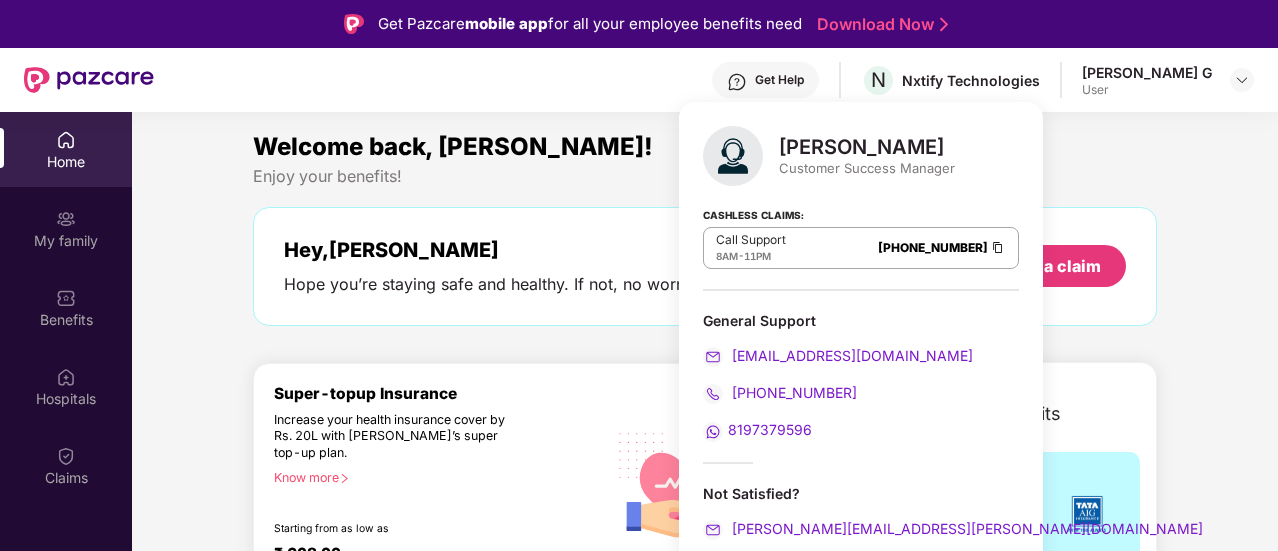 click on "Cashless Claims: Call Support 8AM - 11PM [PHONE_NUMBER]" at bounding box center [861, 241] 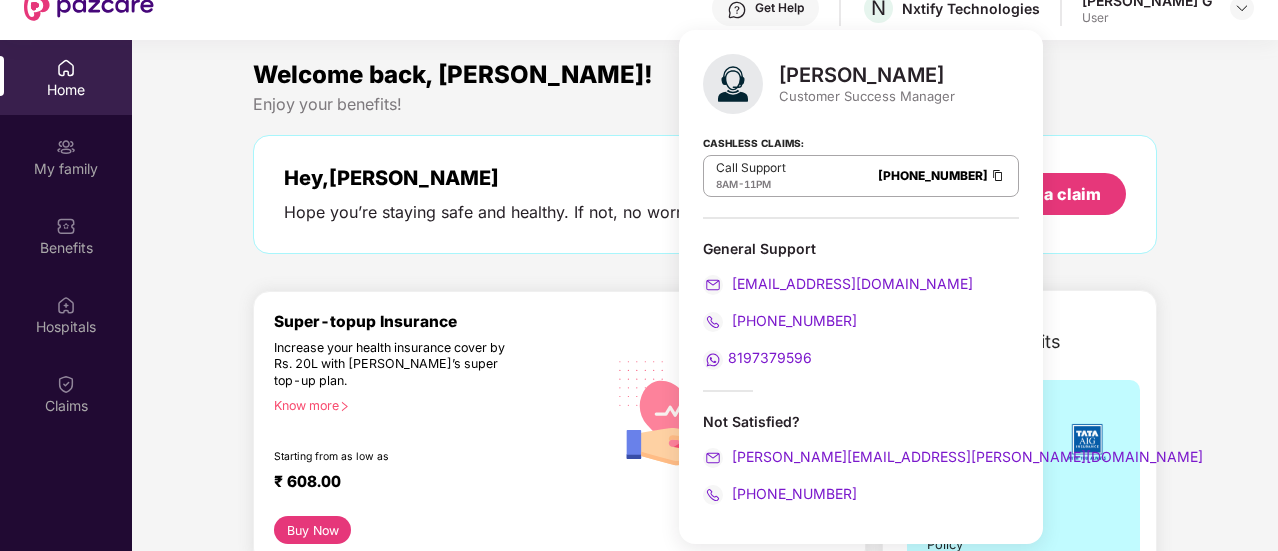 scroll, scrollTop: 32, scrollLeft: 0, axis: vertical 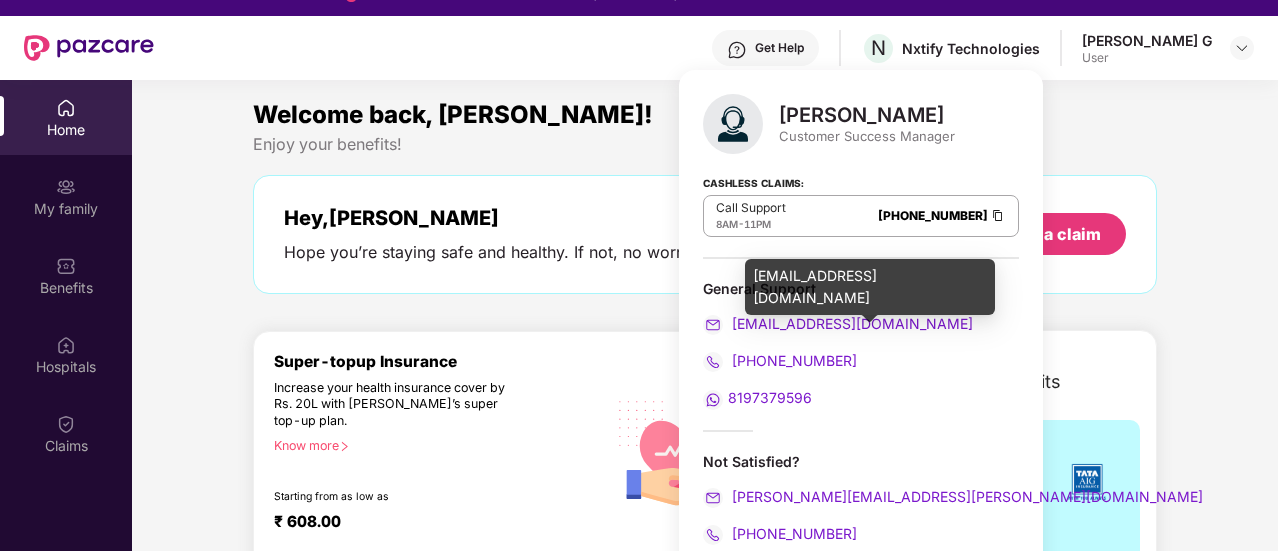 click on "[EMAIL_ADDRESS][DOMAIN_NAME]" at bounding box center [850, 323] 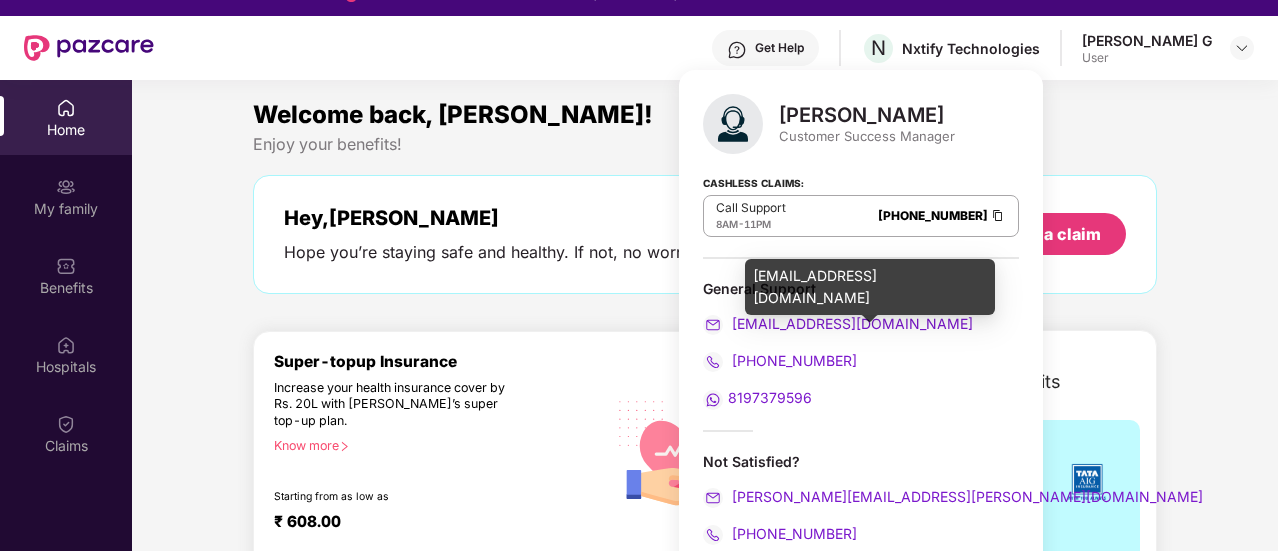 click on "[EMAIL_ADDRESS][DOMAIN_NAME]" at bounding box center [850, 323] 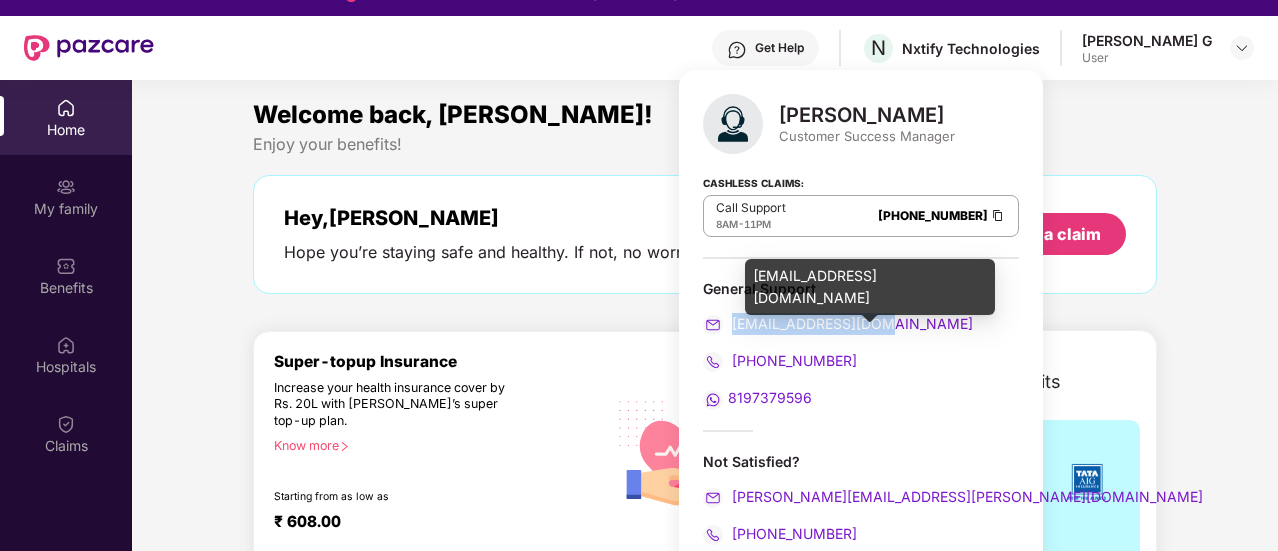 drag, startPoint x: 888, startPoint y: 319, endPoint x: 733, endPoint y: 320, distance: 155.00322 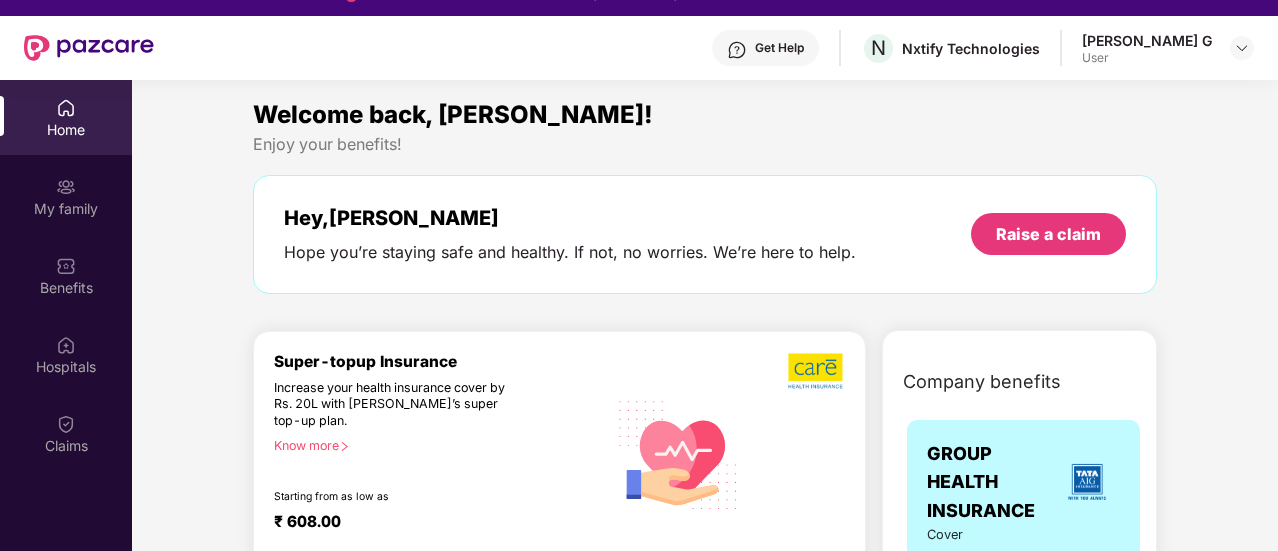click on "Hope you’re staying safe and healthy. If not, no worries. We’re here to help." at bounding box center [570, 252] 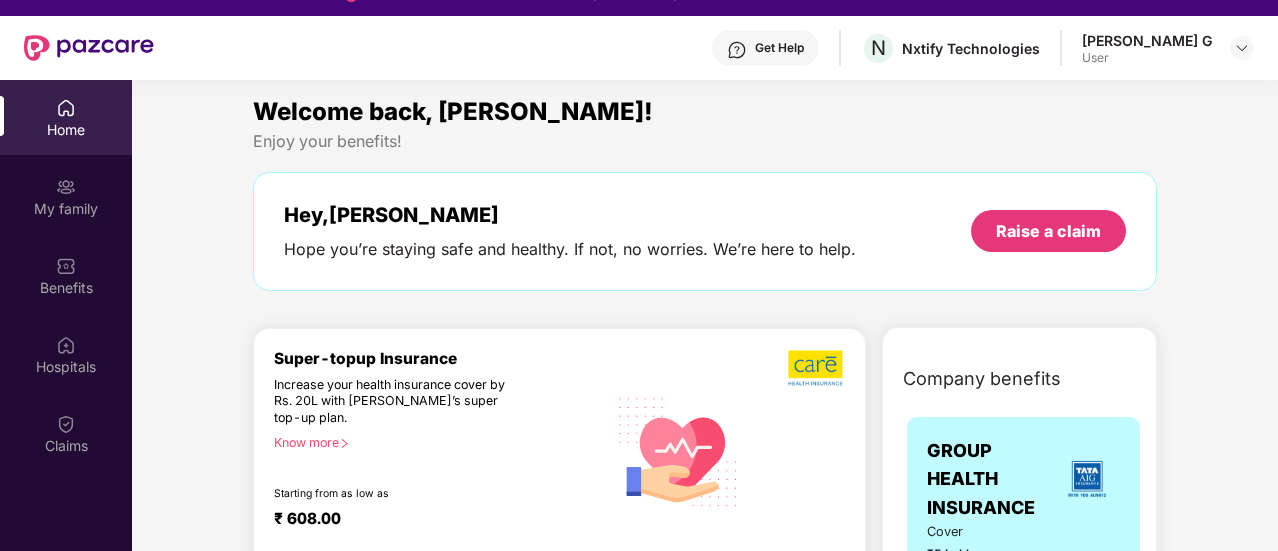 scroll, scrollTop: 0, scrollLeft: 0, axis: both 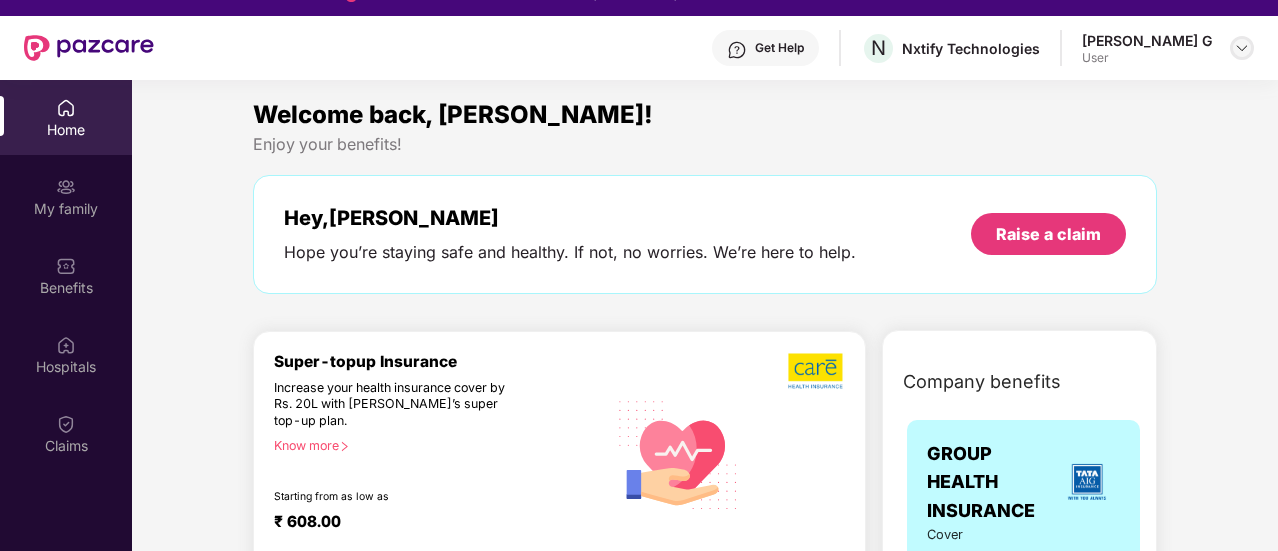 click at bounding box center (1242, 48) 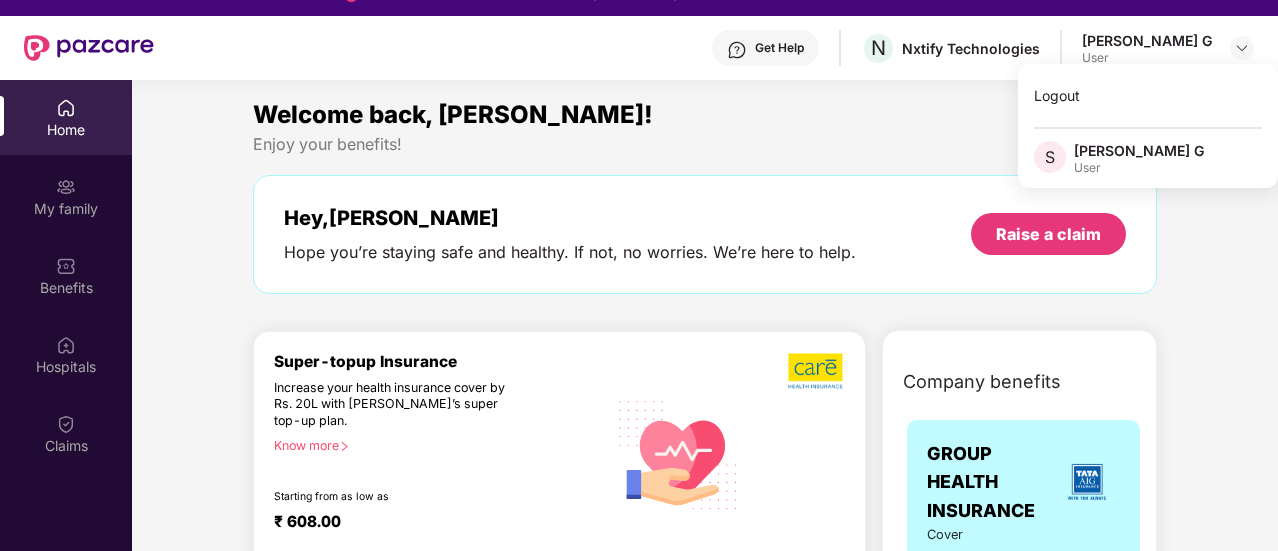 click on "[PERSON_NAME] G" at bounding box center [1139, 150] 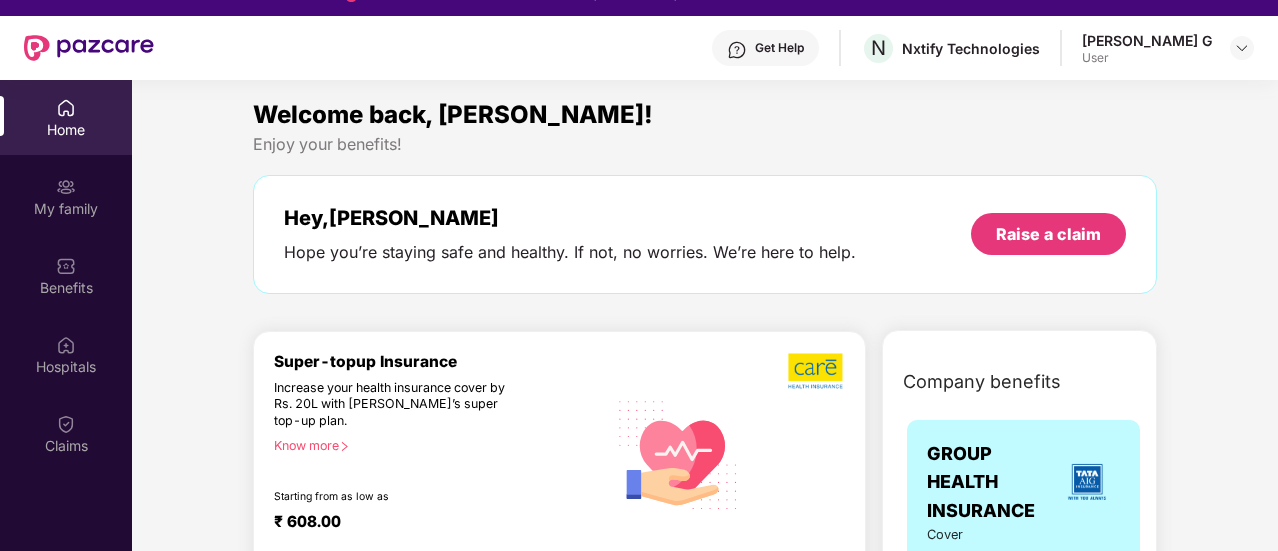 click on "Enjoy your benefits!" at bounding box center [705, 144] 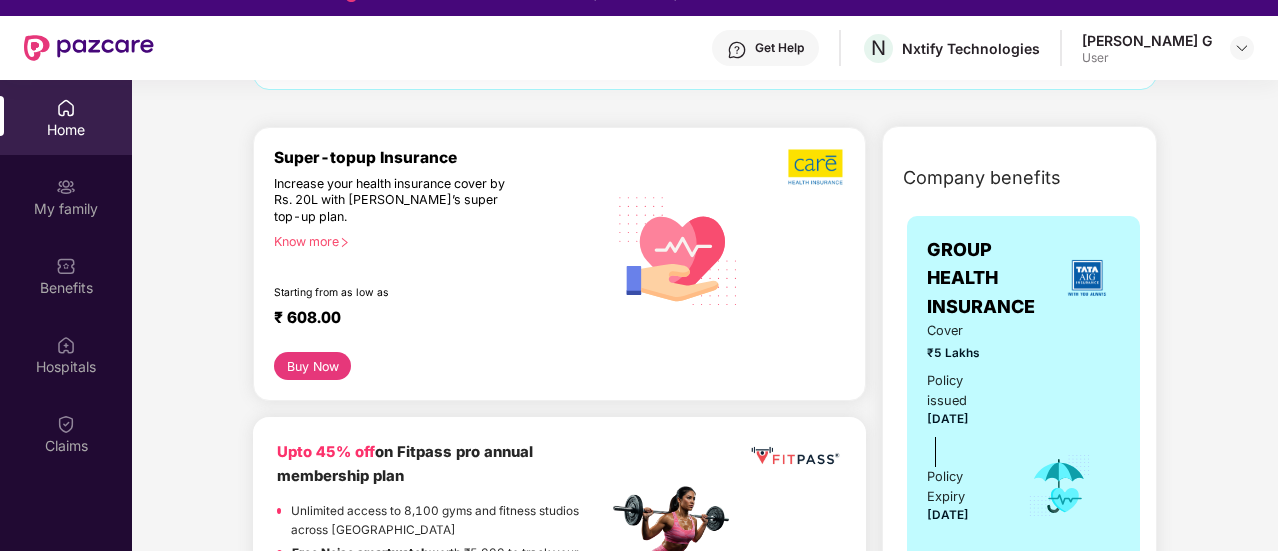 scroll, scrollTop: 89, scrollLeft: 0, axis: vertical 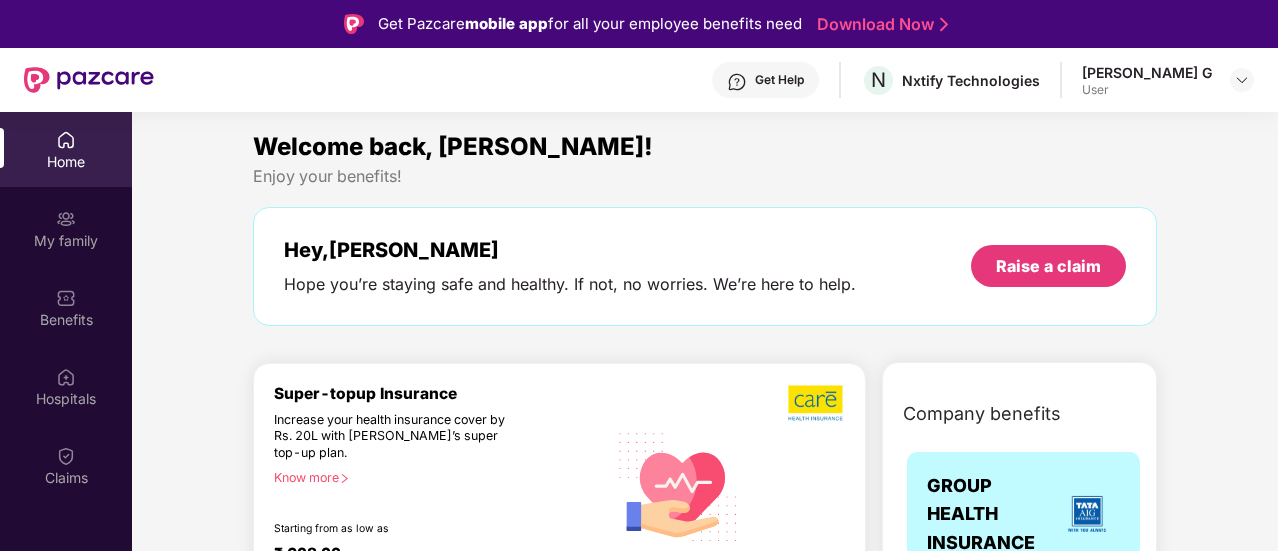 click on "Get Help" at bounding box center [765, 80] 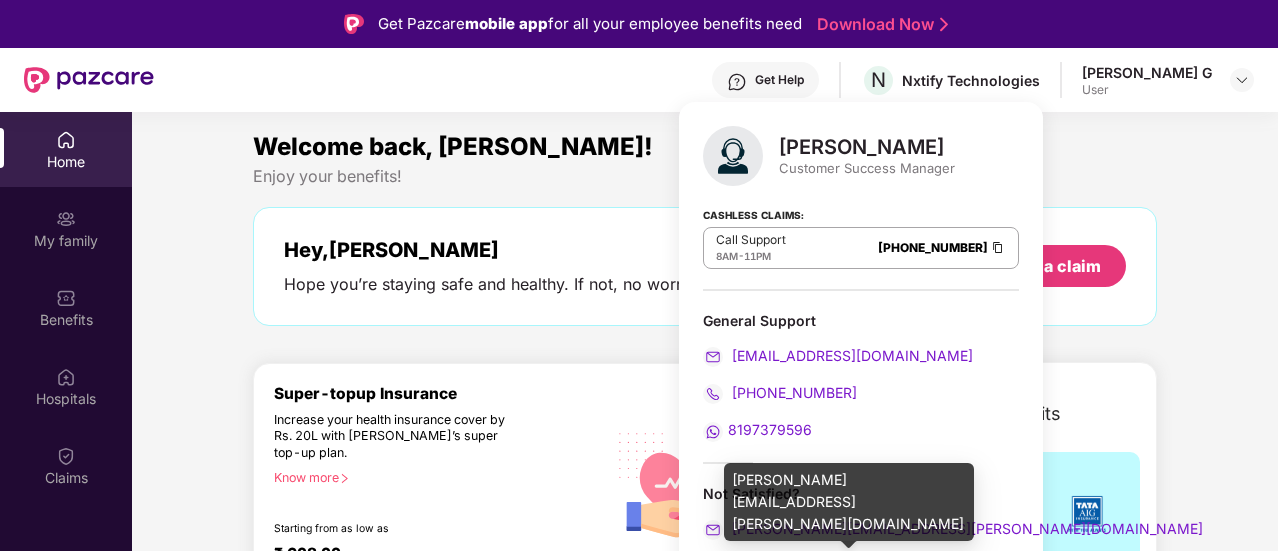 click on "[PERSON_NAME][EMAIL_ADDRESS][PERSON_NAME][DOMAIN_NAME]" at bounding box center (965, 528) 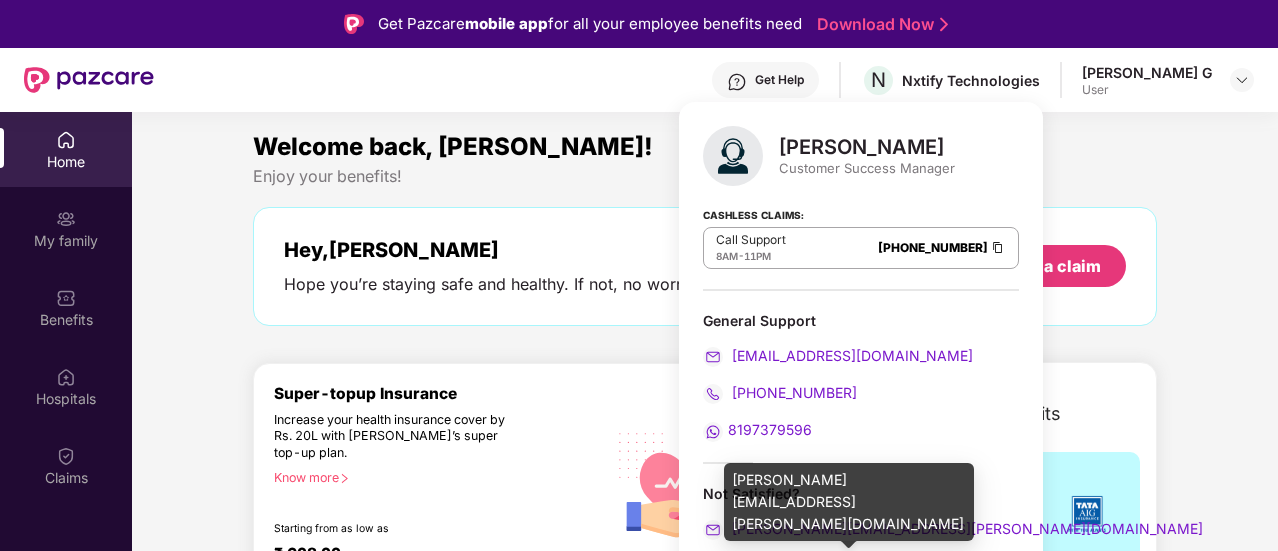 click on "[PERSON_NAME][EMAIL_ADDRESS][PERSON_NAME][DOMAIN_NAME]" at bounding box center (849, 502) 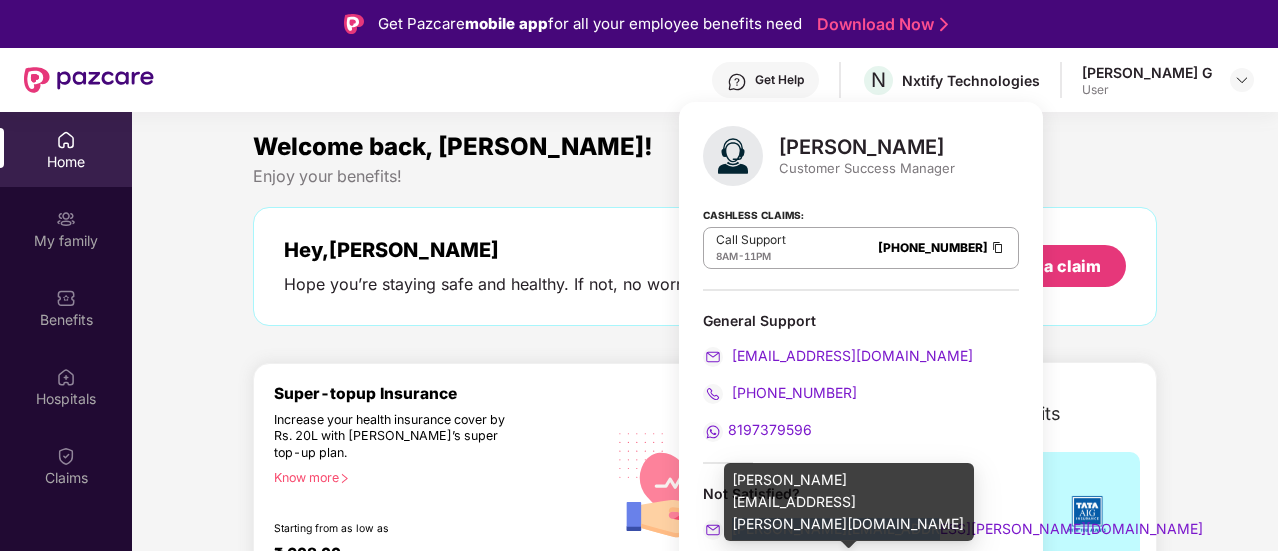 drag, startPoint x: 929, startPoint y: 529, endPoint x: 734, endPoint y: 523, distance: 195.09229 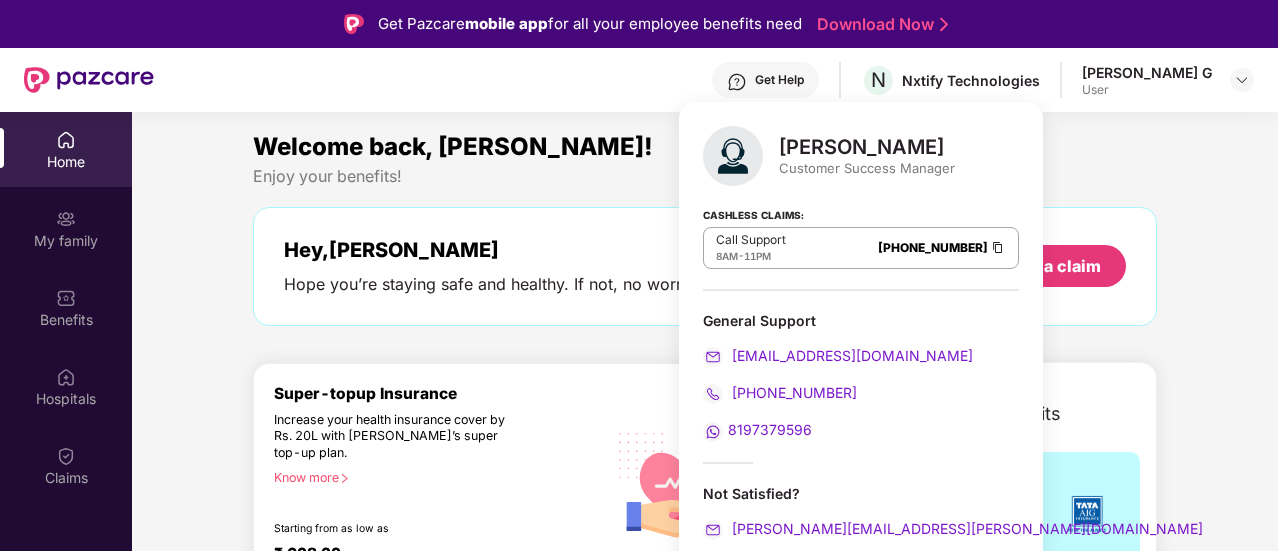 click on "Customer Success Manager" at bounding box center [867, 168] 